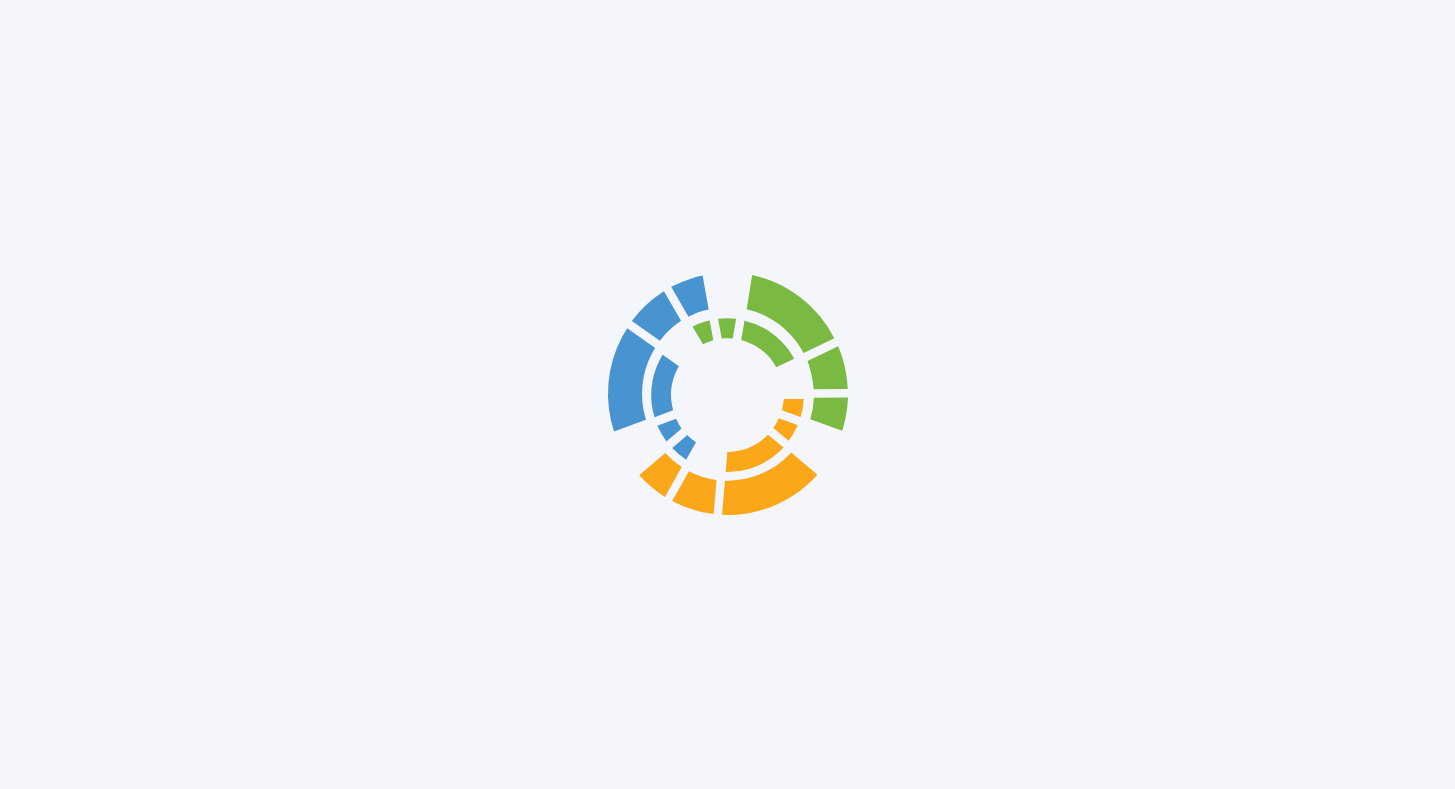 scroll, scrollTop: 0, scrollLeft: 0, axis: both 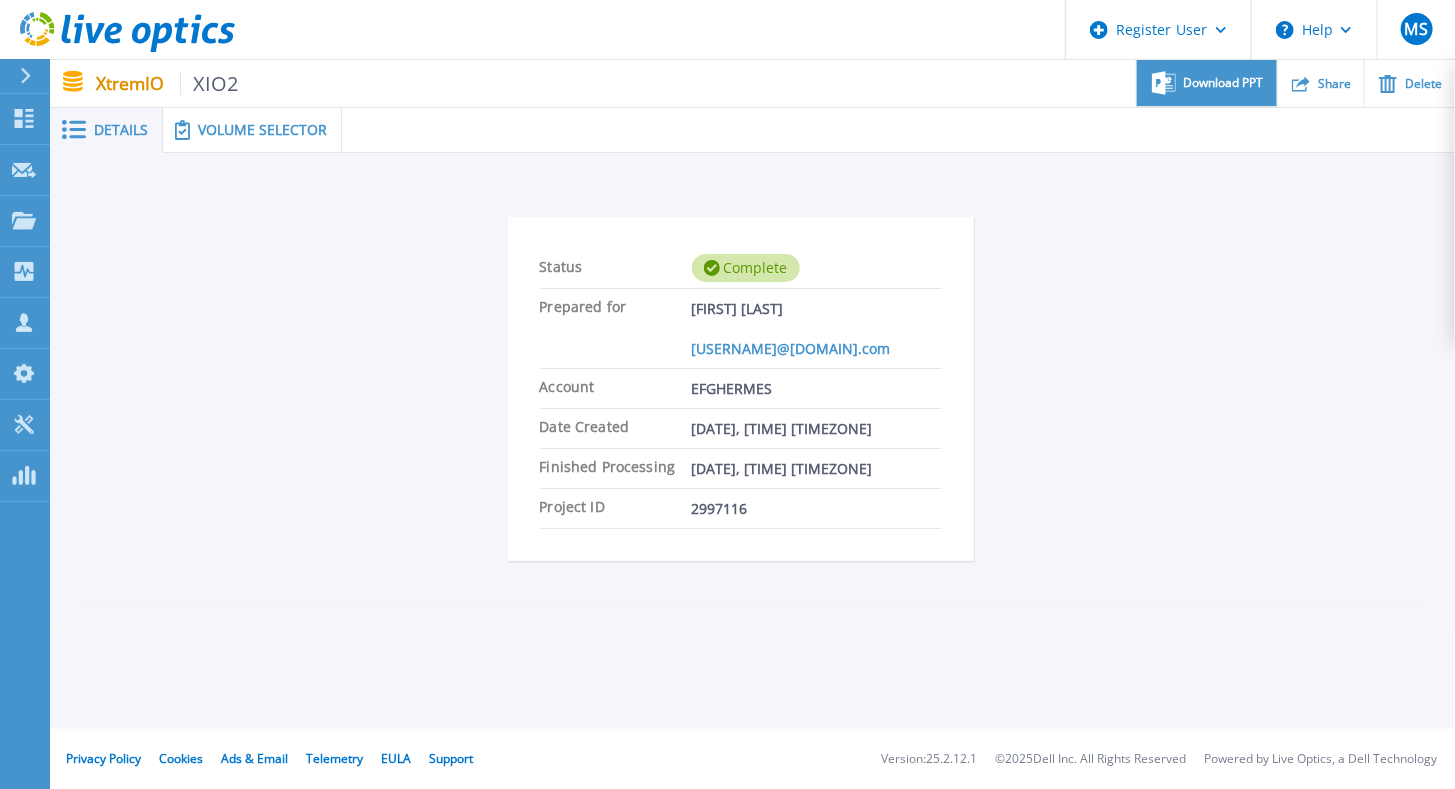 click on "Download PPT" at bounding box center [1224, 83] 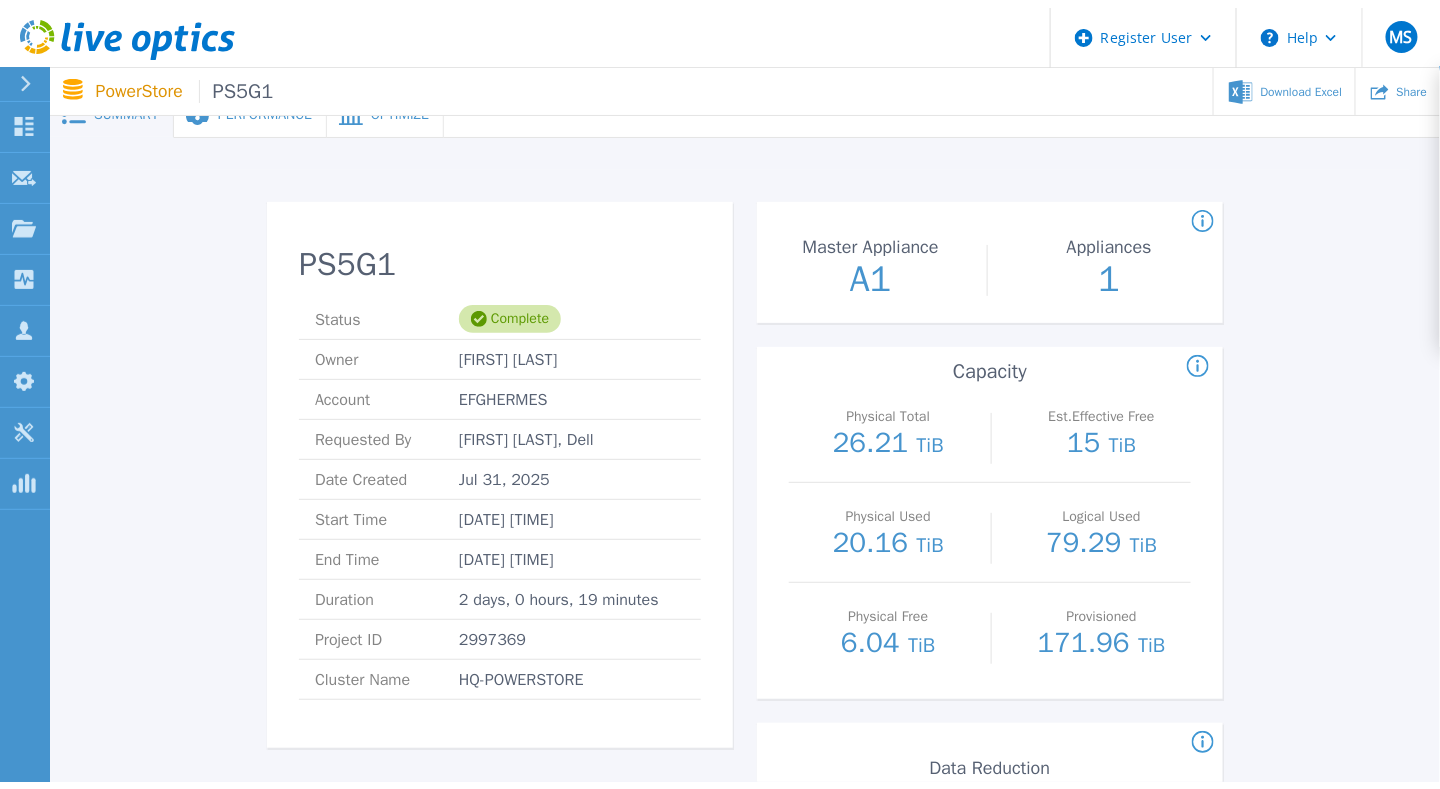 scroll, scrollTop: 0, scrollLeft: 0, axis: both 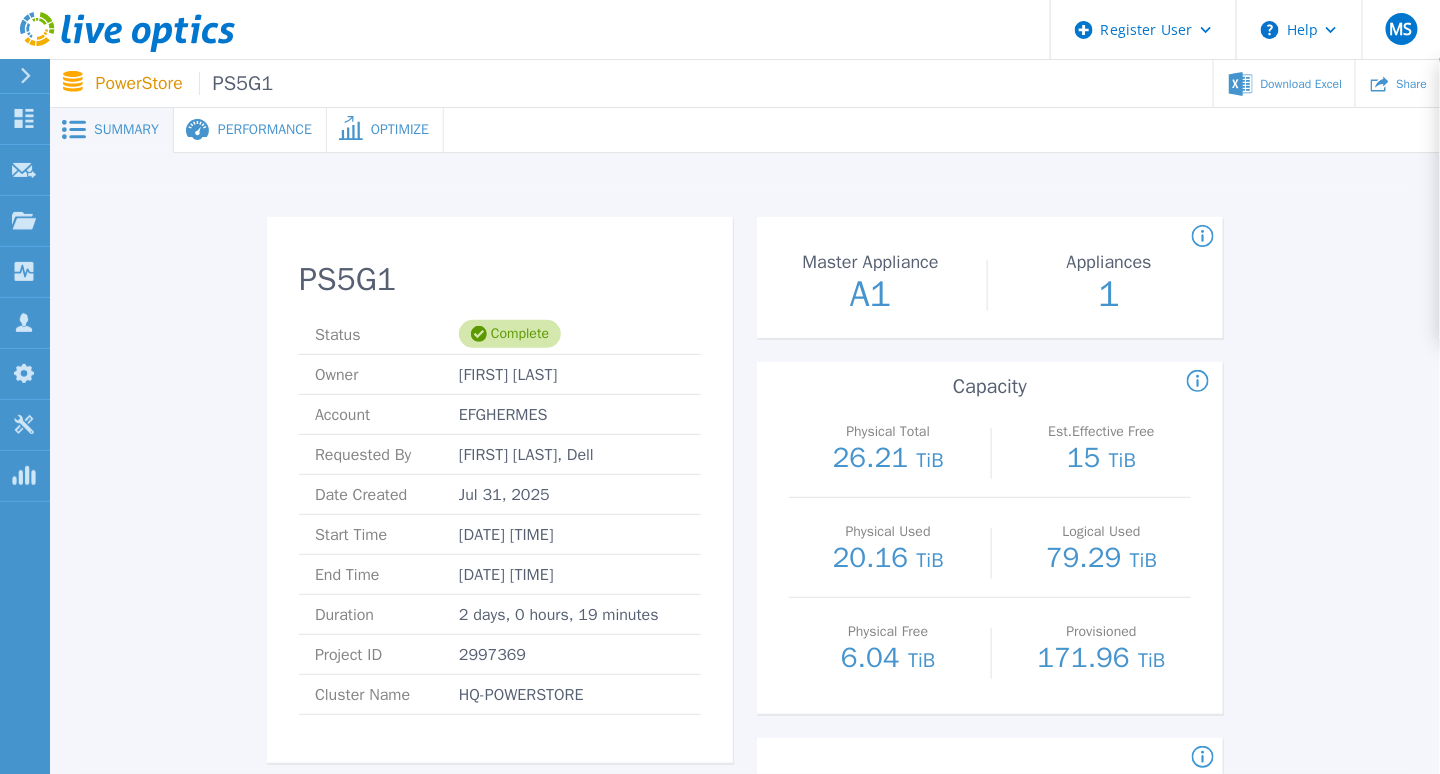 click on "Performance" at bounding box center (265, 130) 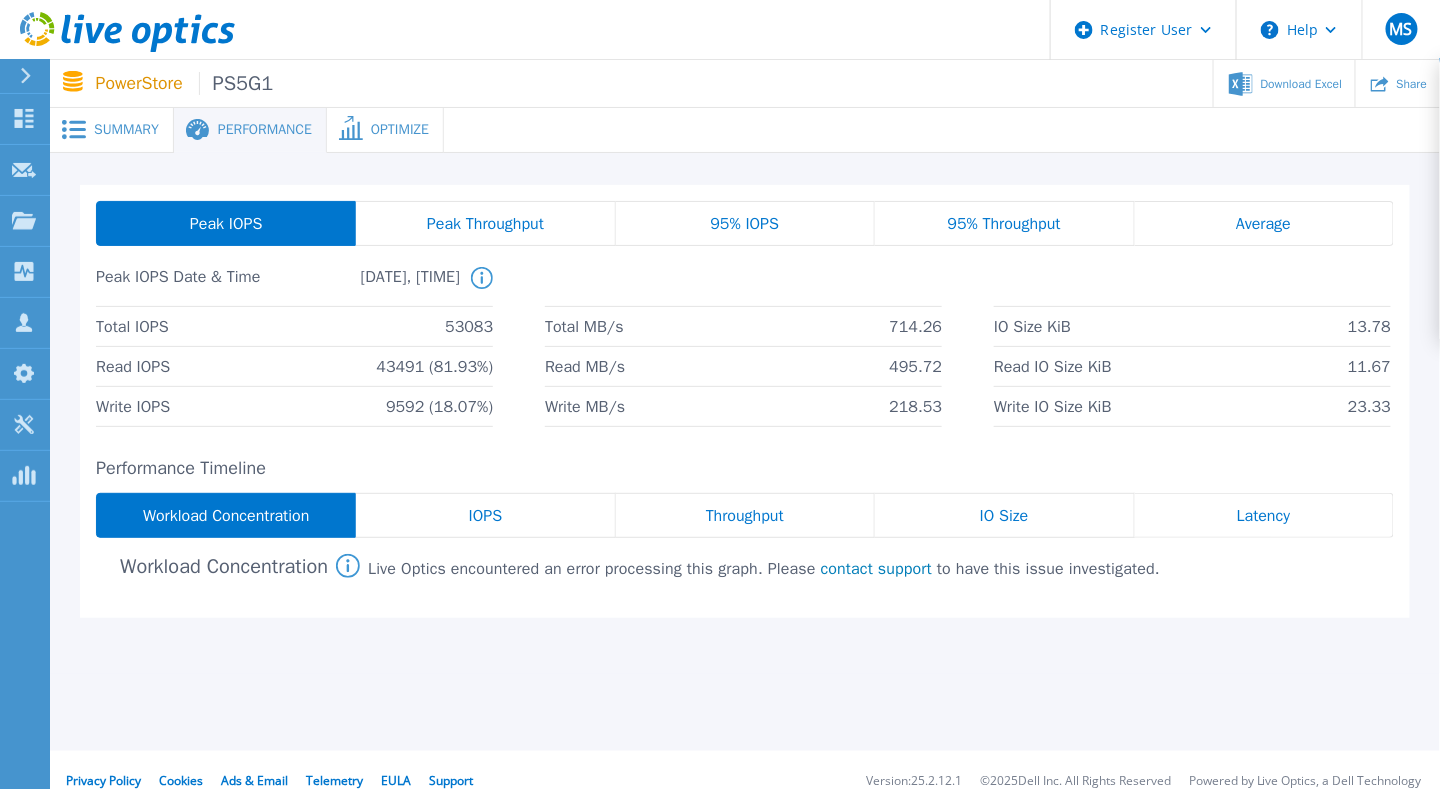 click on "Peak Throughput" at bounding box center [485, 224] 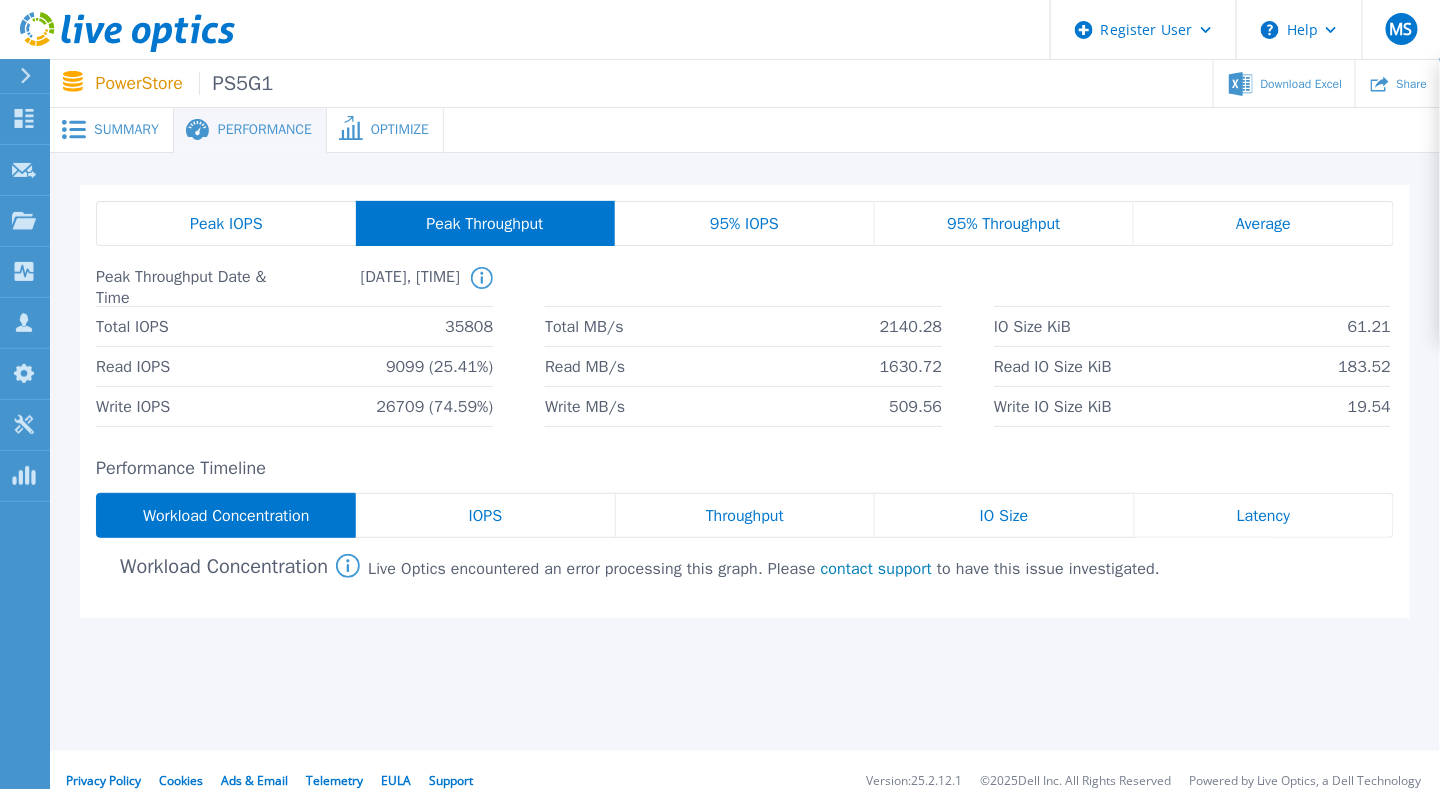 click on "Average" at bounding box center [1264, 223] 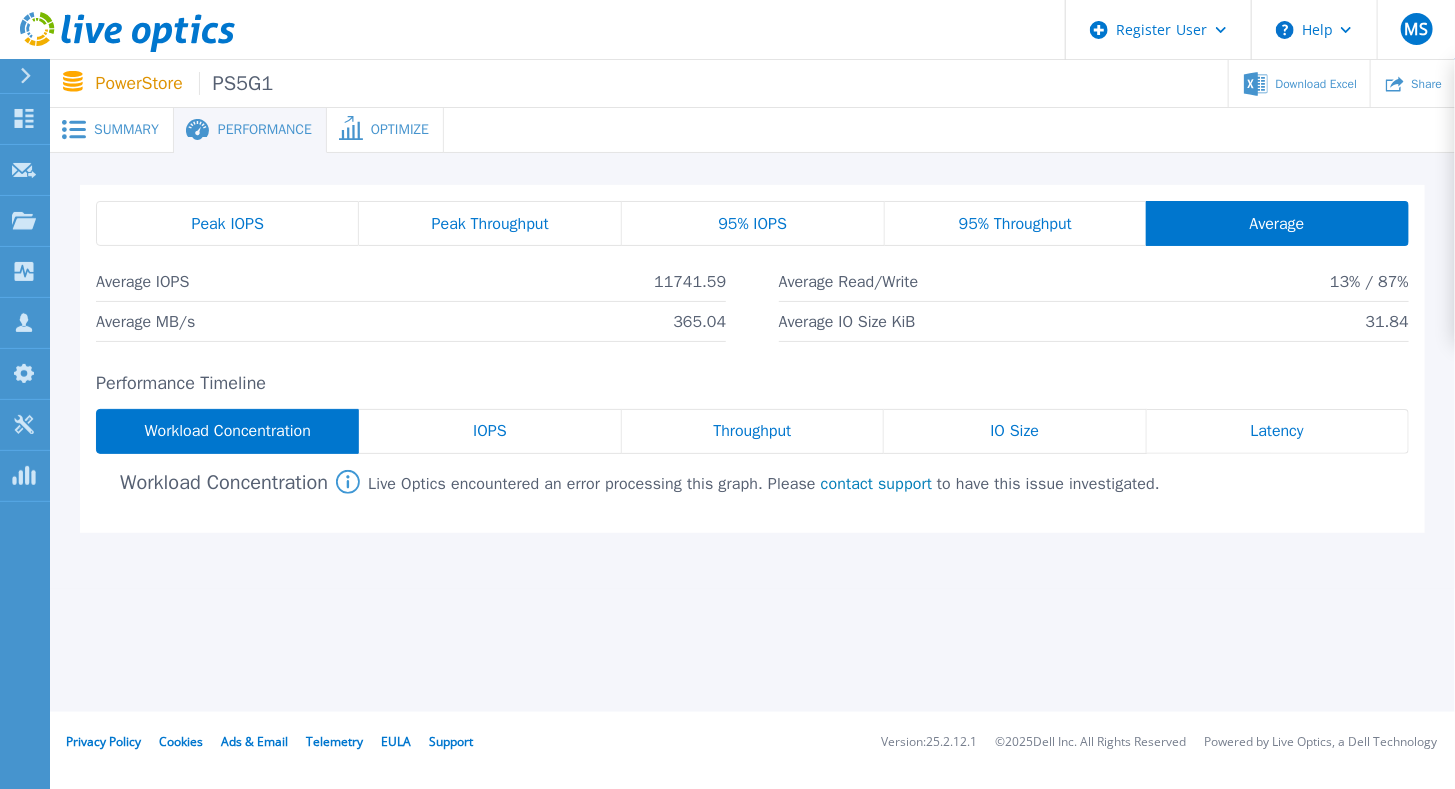 click on "Peak IOPS" at bounding box center [227, 224] 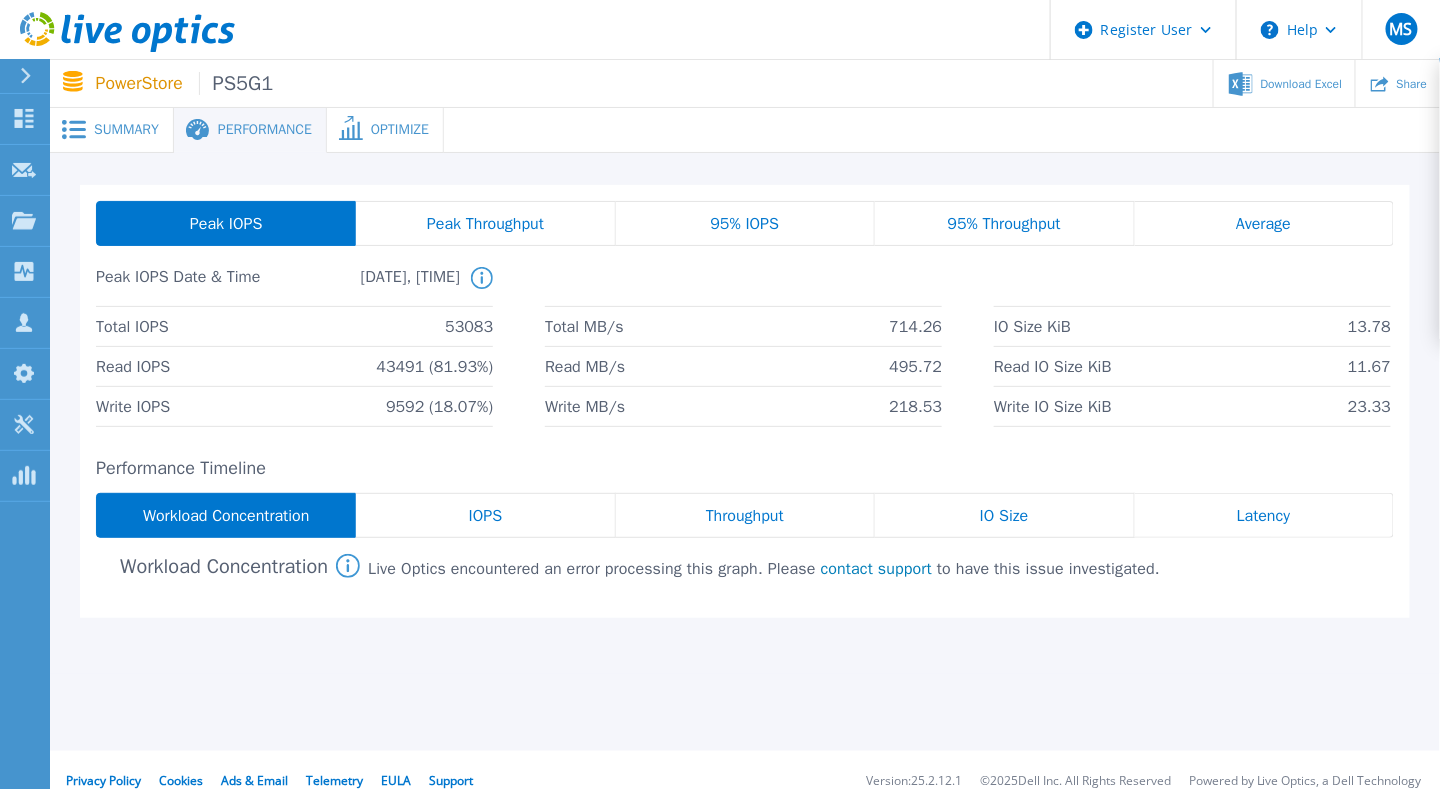 click on "95% IOPS" at bounding box center [745, 224] 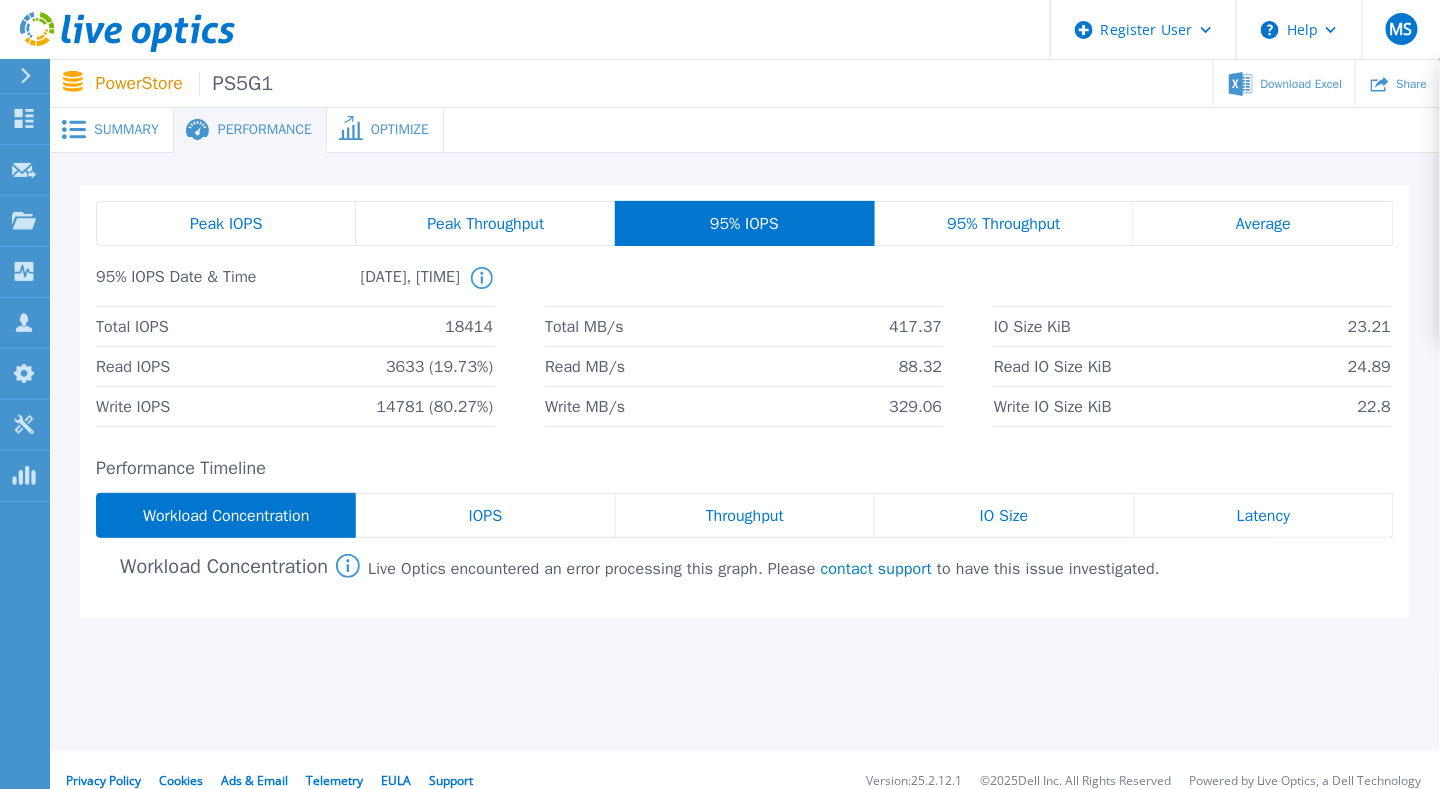 click on "95% Throughput" at bounding box center [1003, 224] 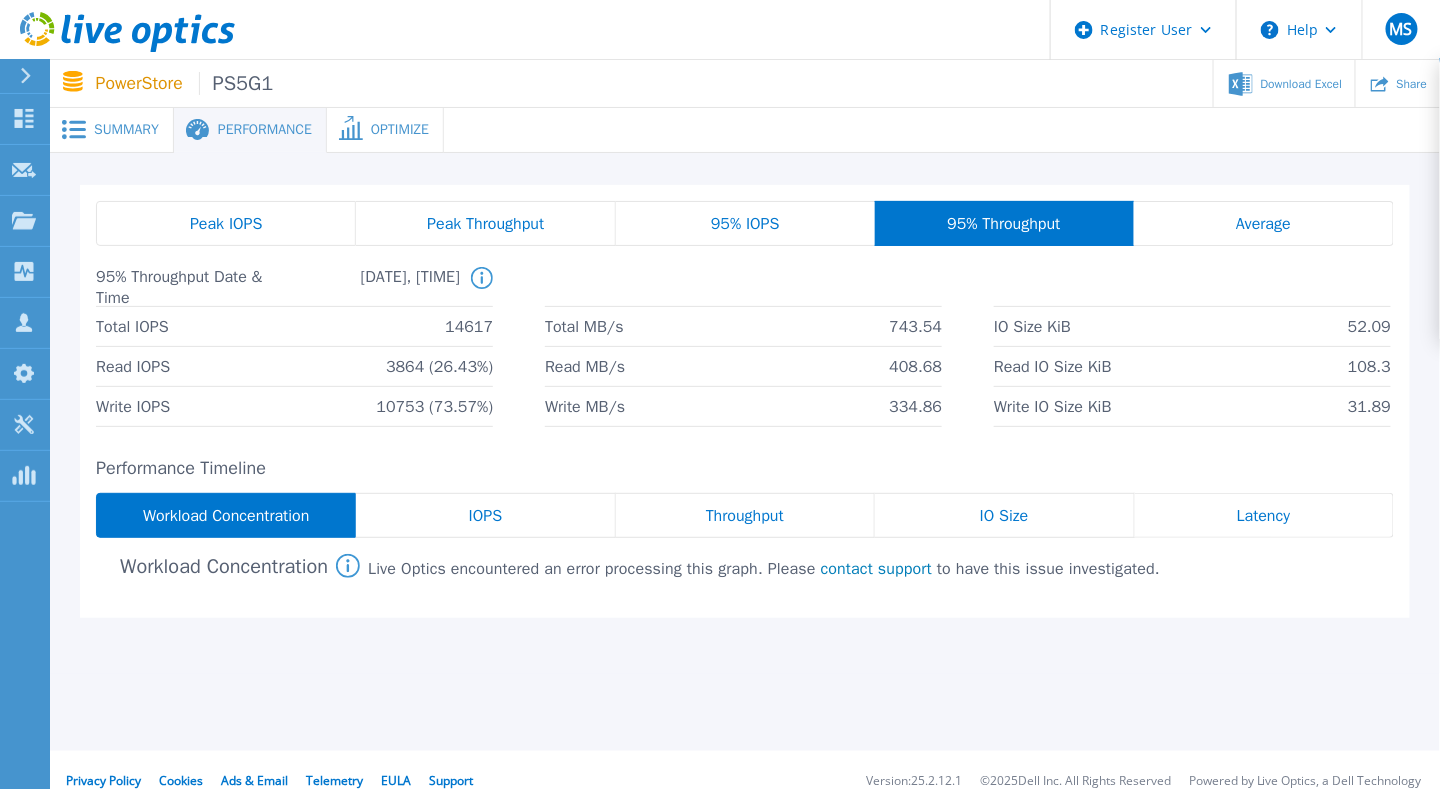 click on "Peak Throughput" at bounding box center [485, 224] 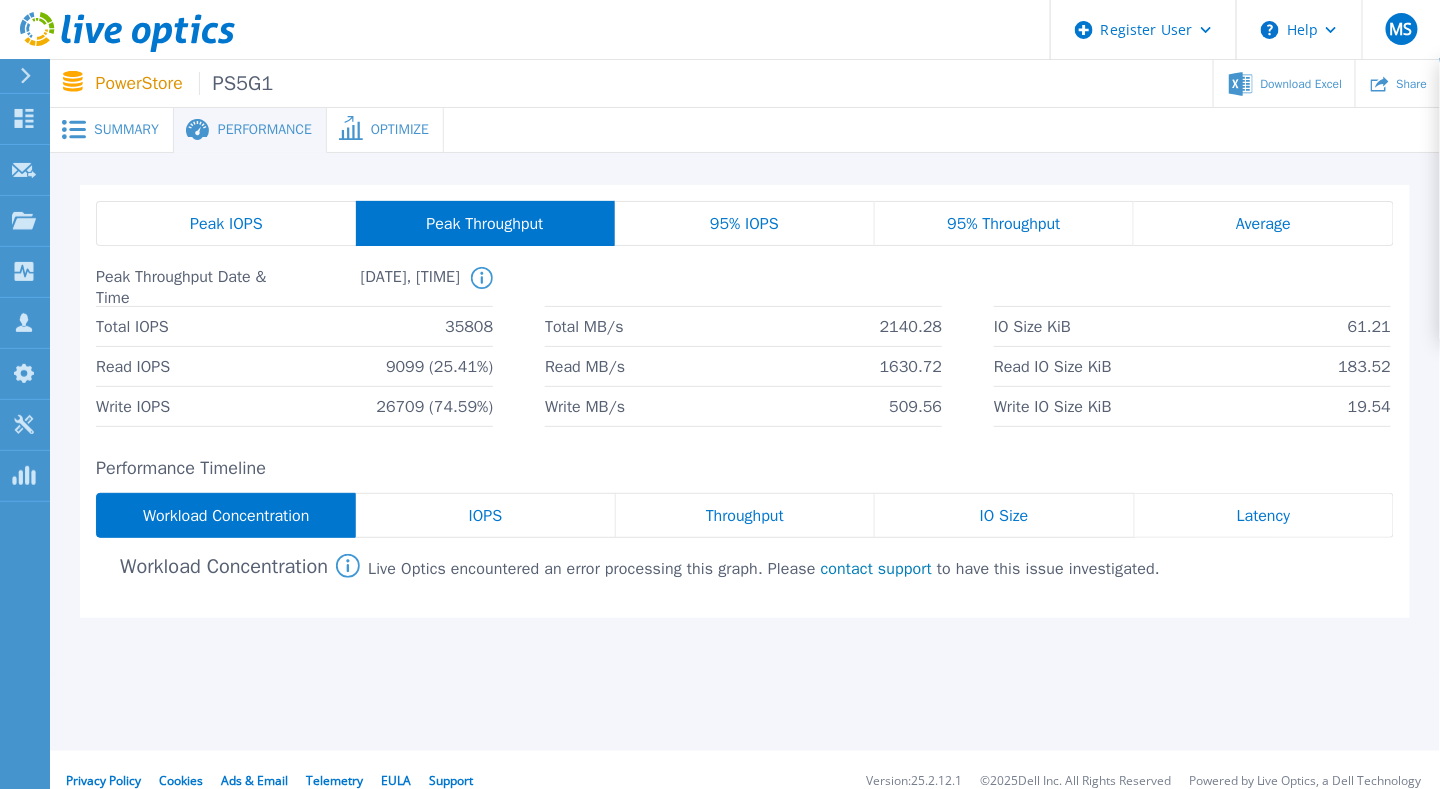 scroll, scrollTop: 21, scrollLeft: 0, axis: vertical 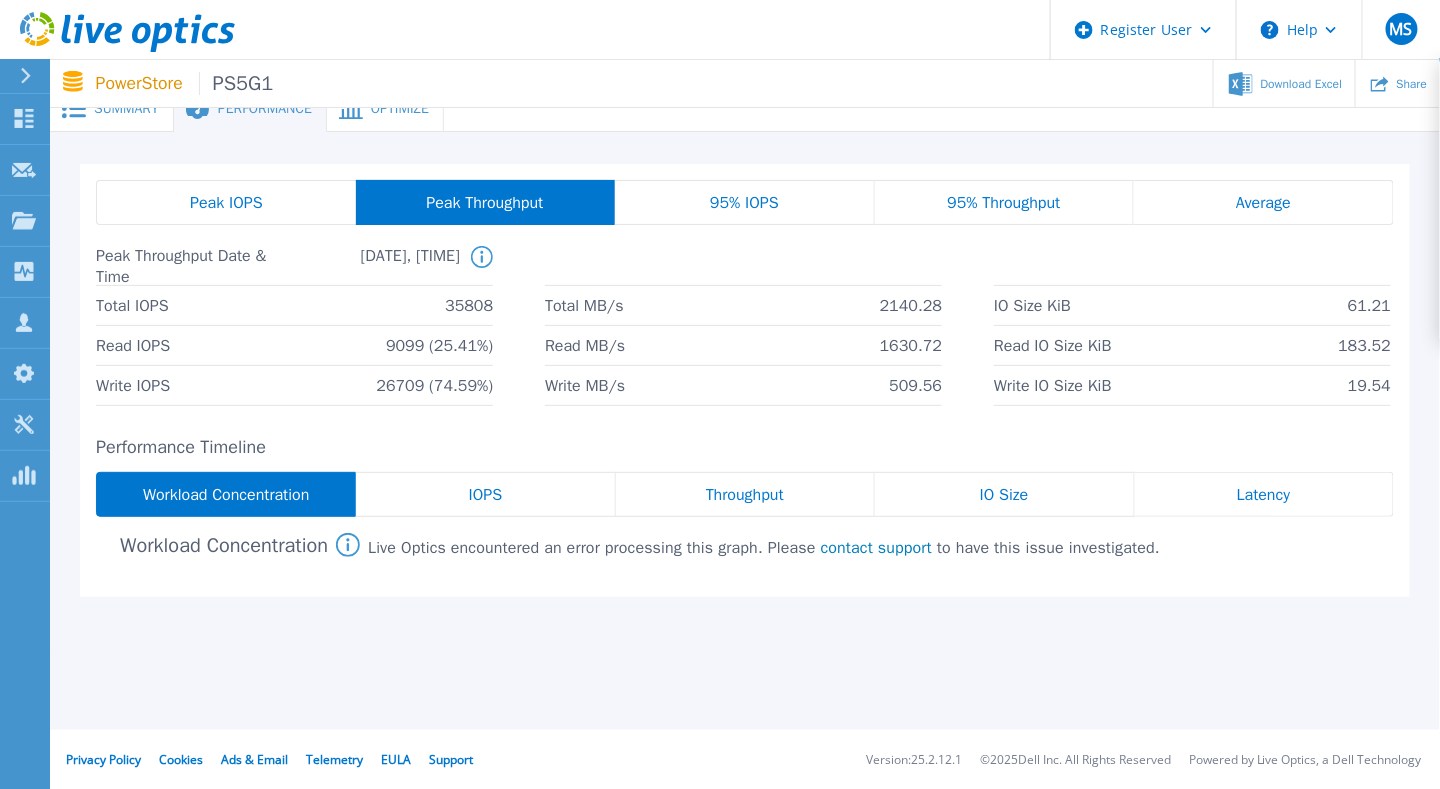 click on "IOPS" at bounding box center [485, 494] 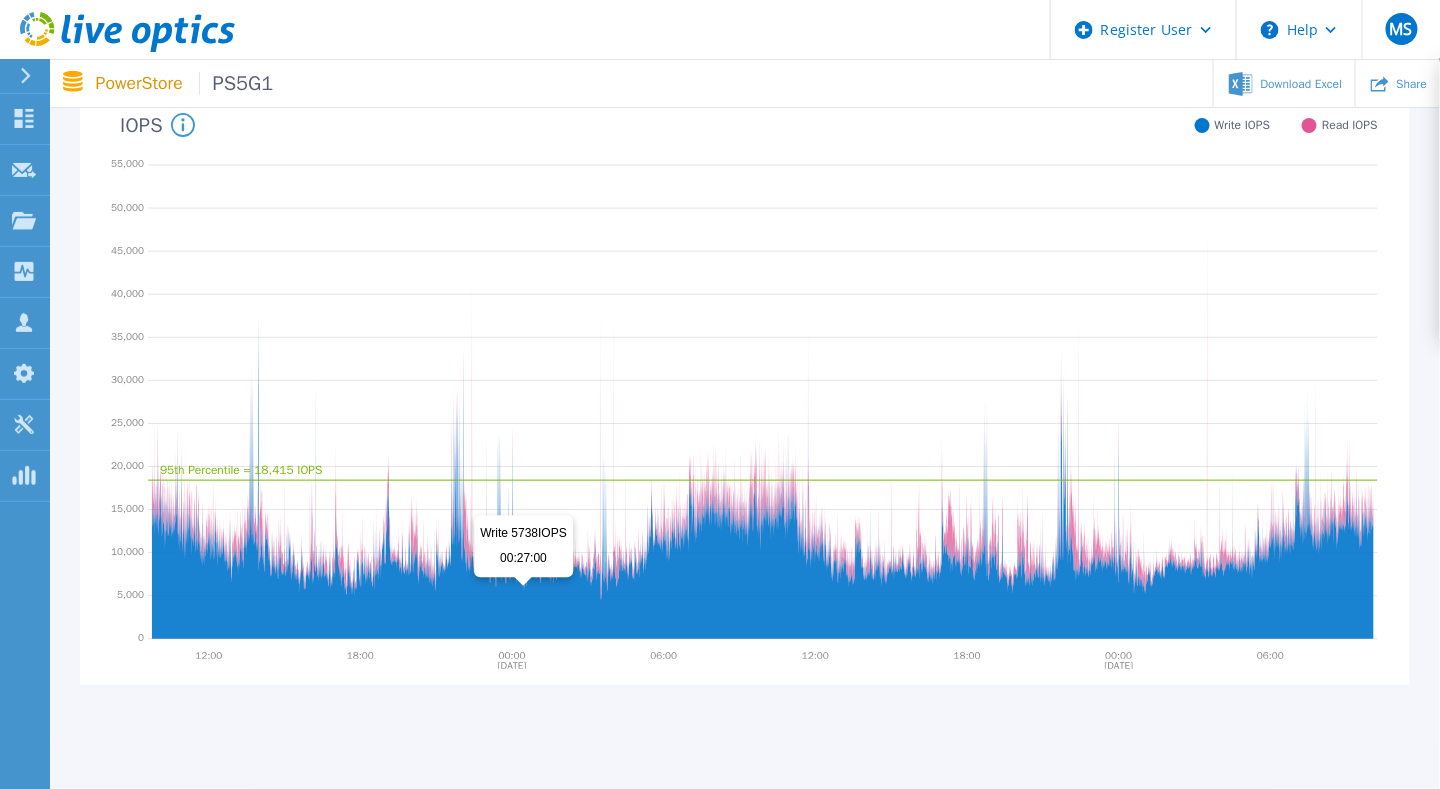 scroll, scrollTop: 46, scrollLeft: 0, axis: vertical 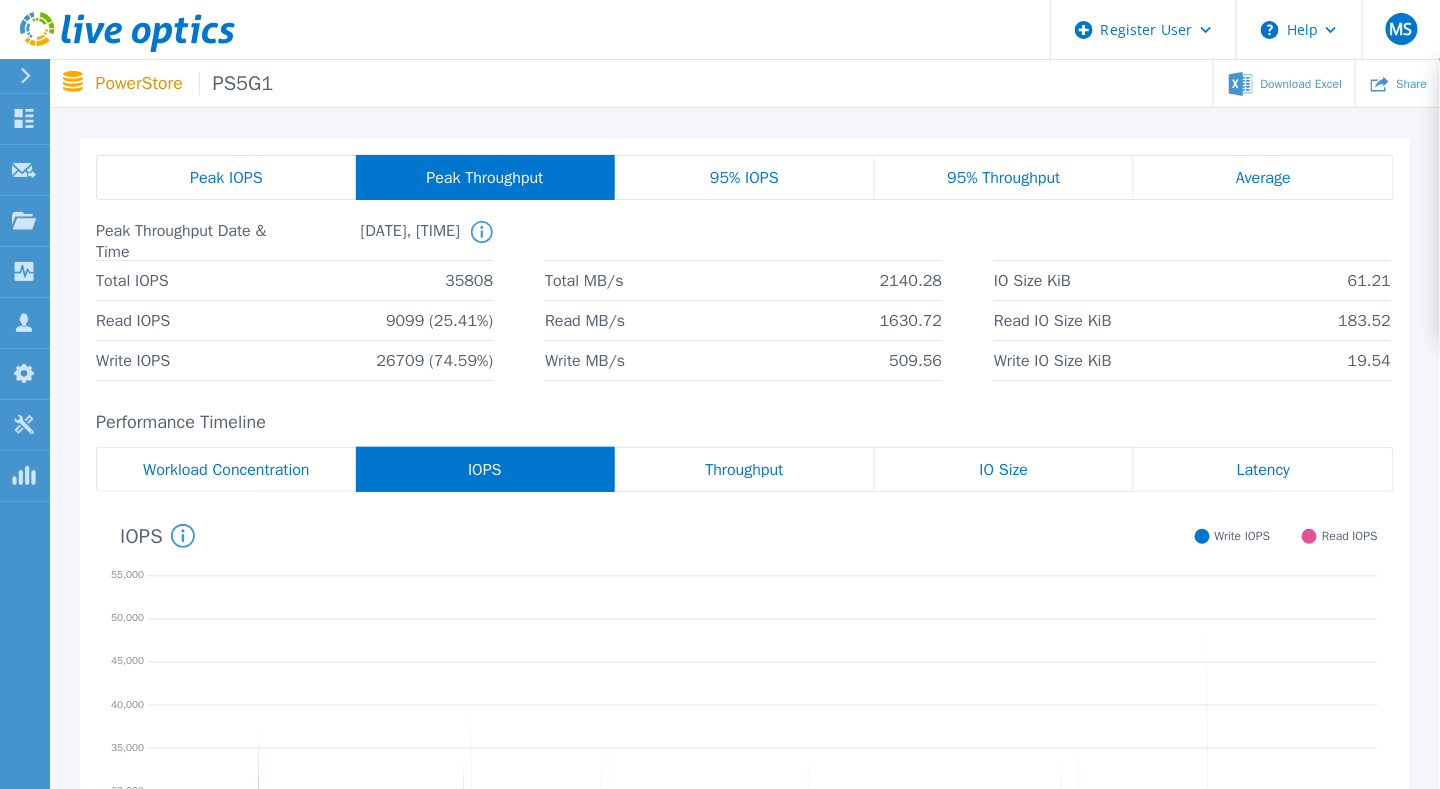 click on "Throughput" at bounding box center [745, 470] 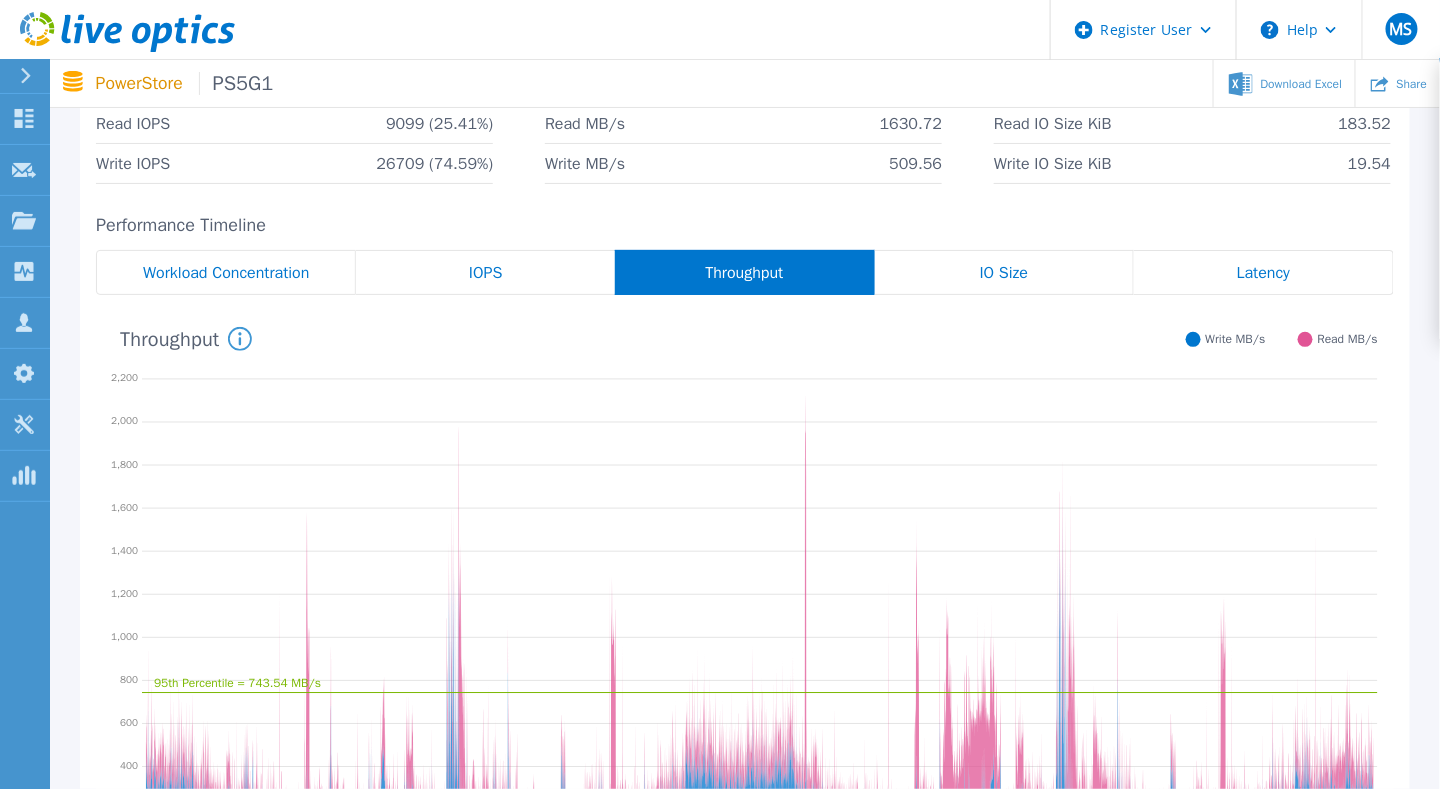 scroll, scrollTop: 346, scrollLeft: 0, axis: vertical 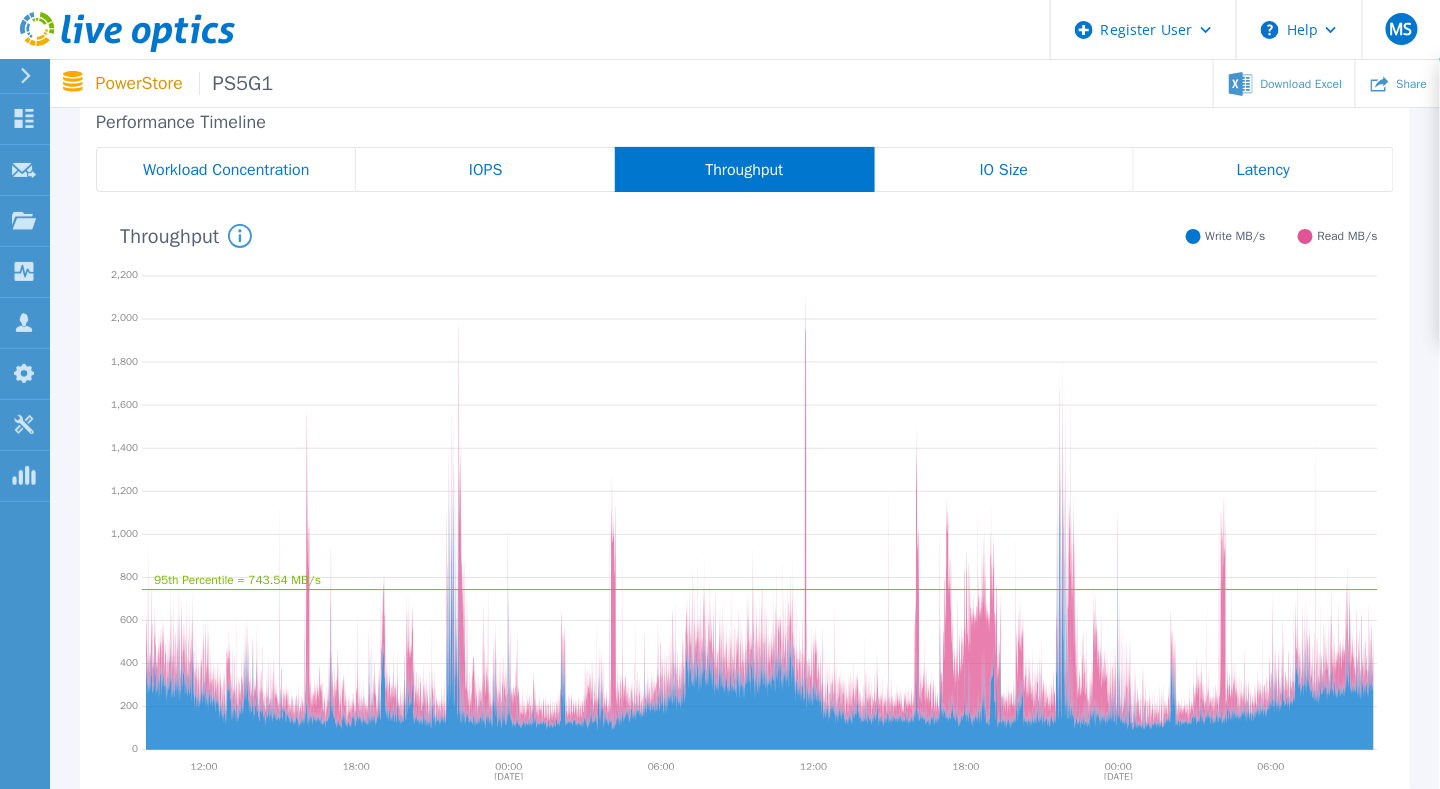 click on "IOPS" at bounding box center [486, 170] 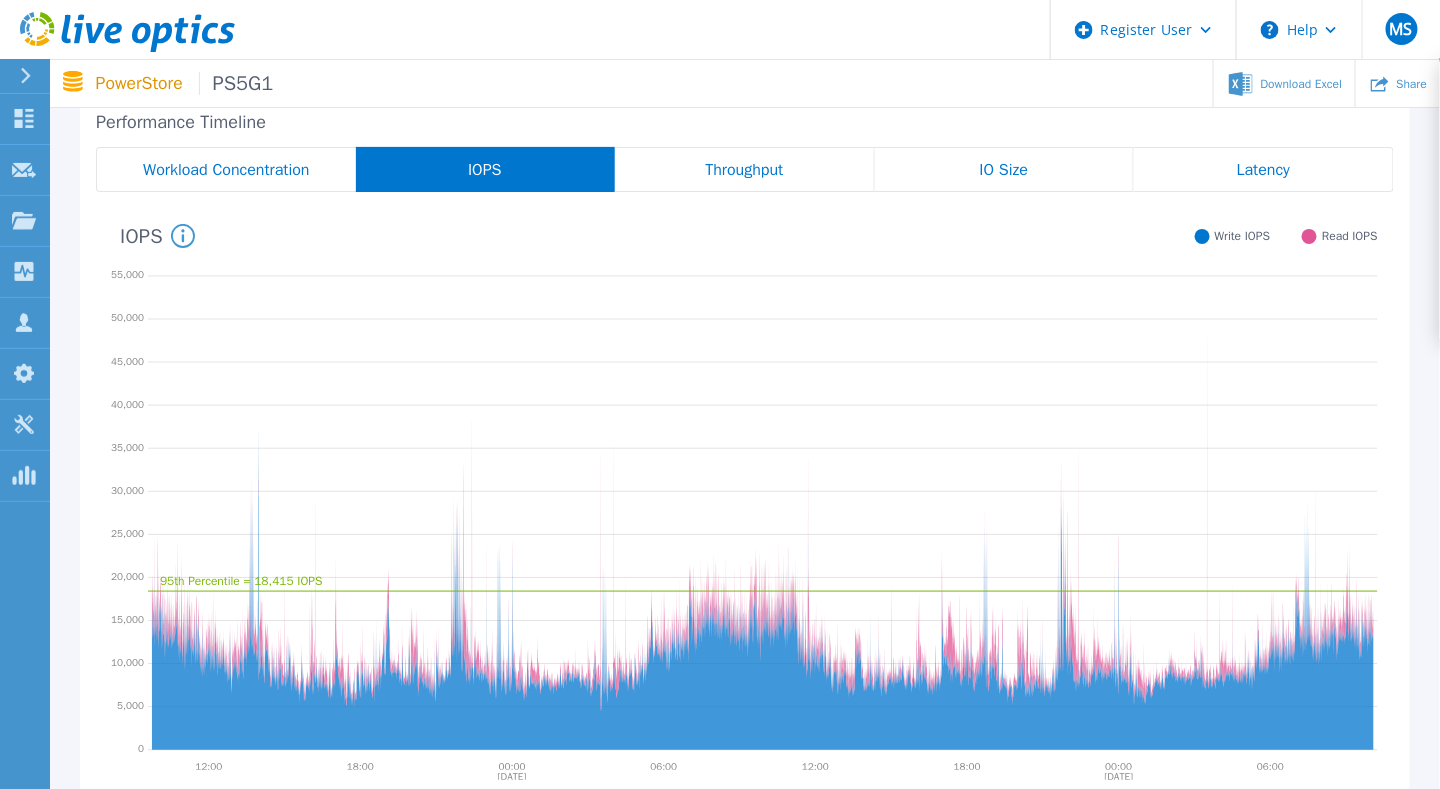 click on "Throughput" at bounding box center (745, 169) 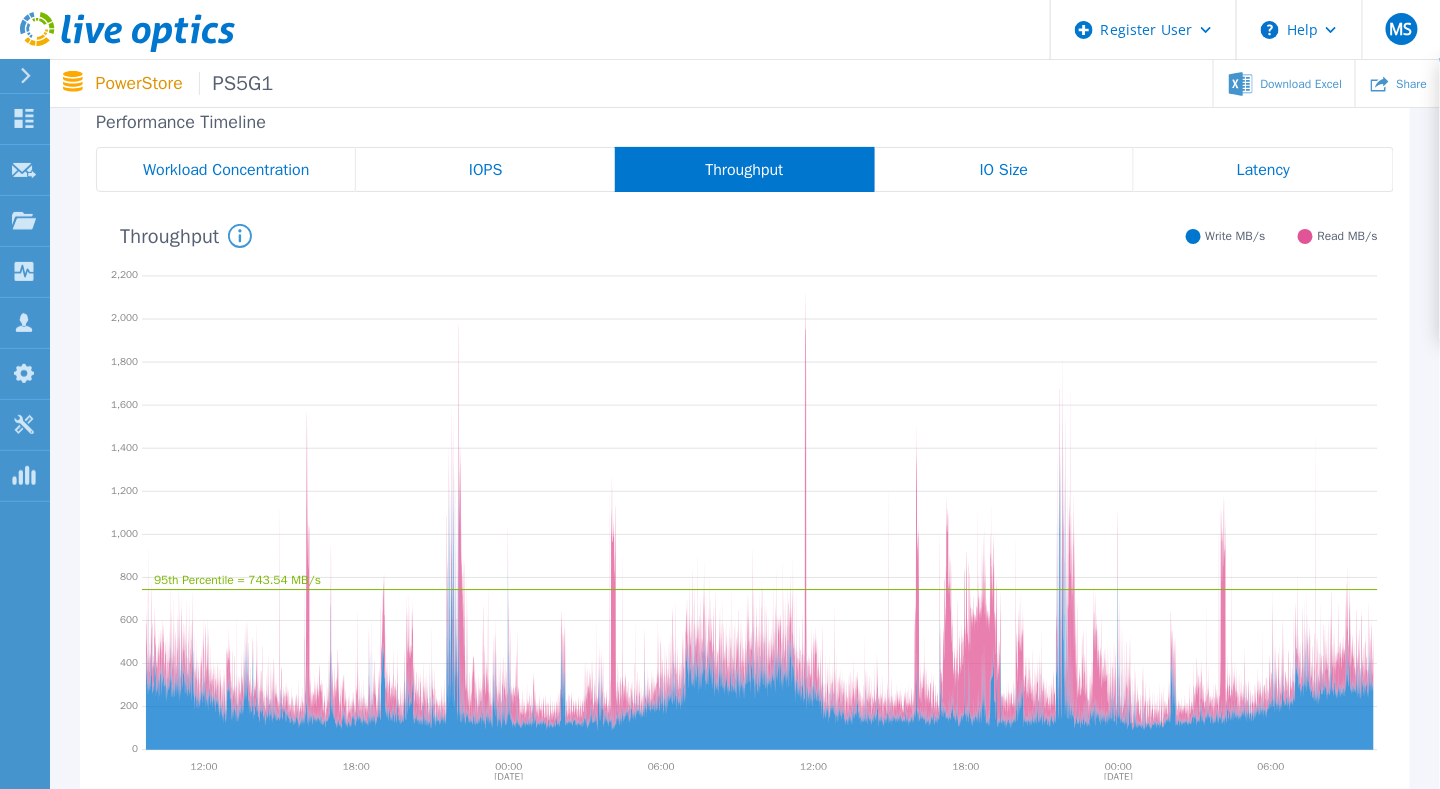 click on "IO Size" at bounding box center [1005, 169] 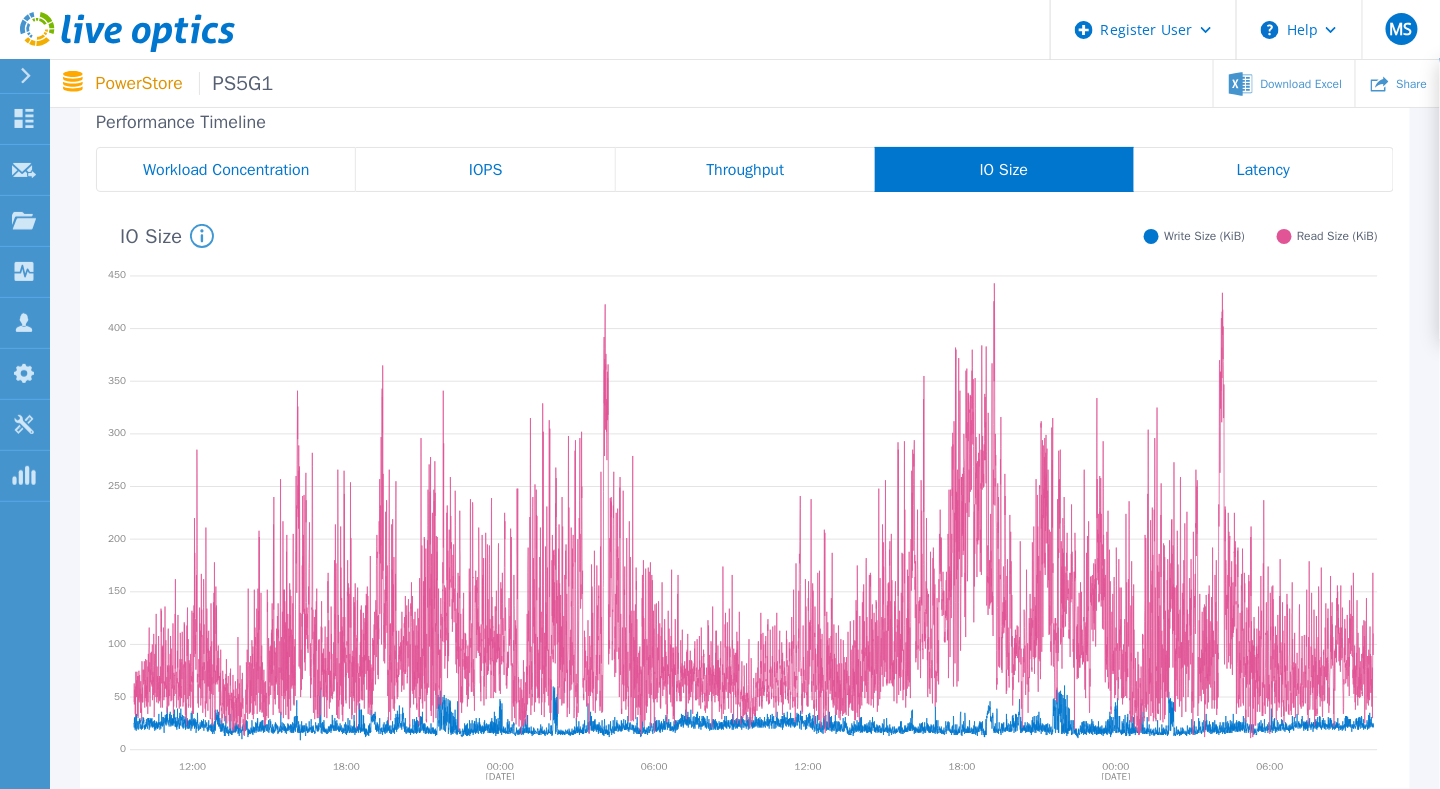 click on "Latency" at bounding box center [1263, 170] 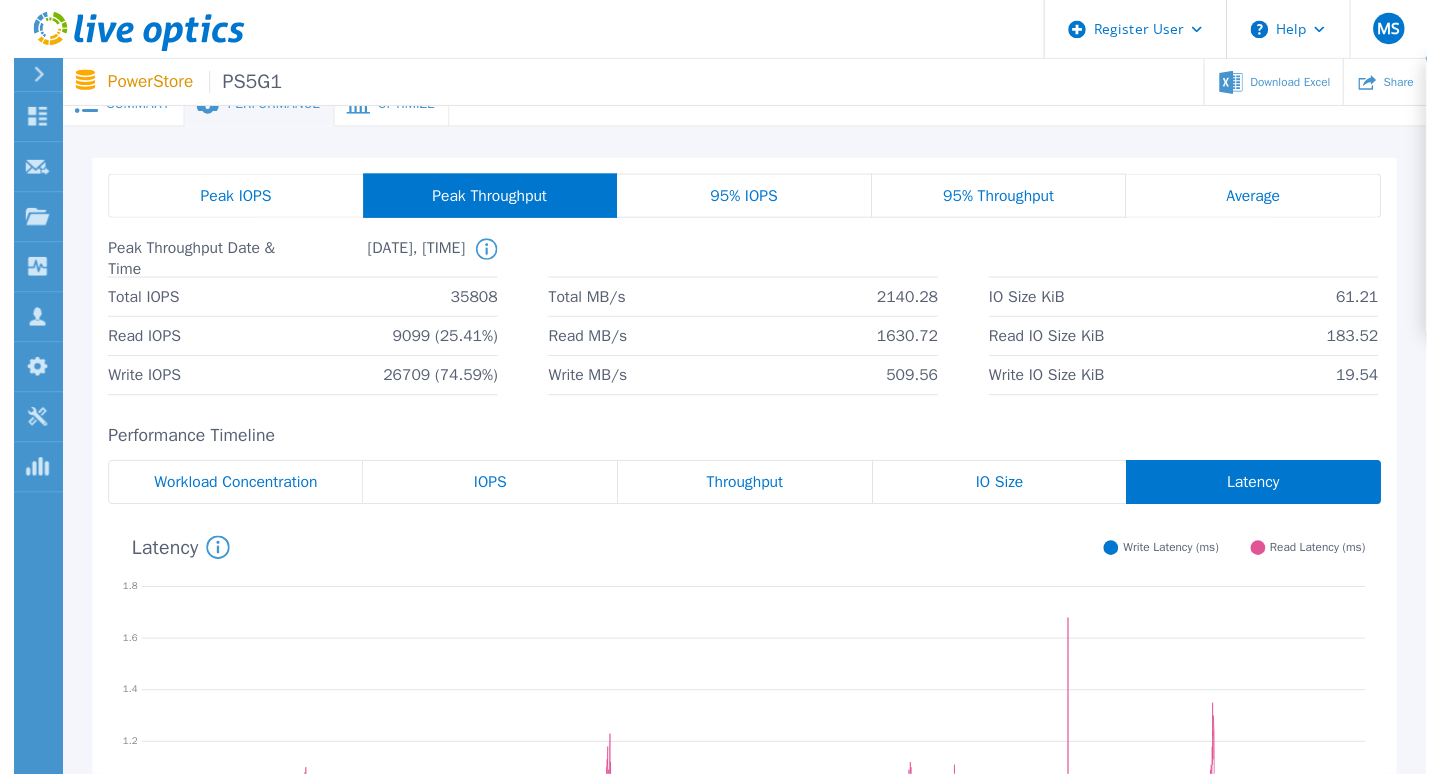 scroll, scrollTop: 0, scrollLeft: 0, axis: both 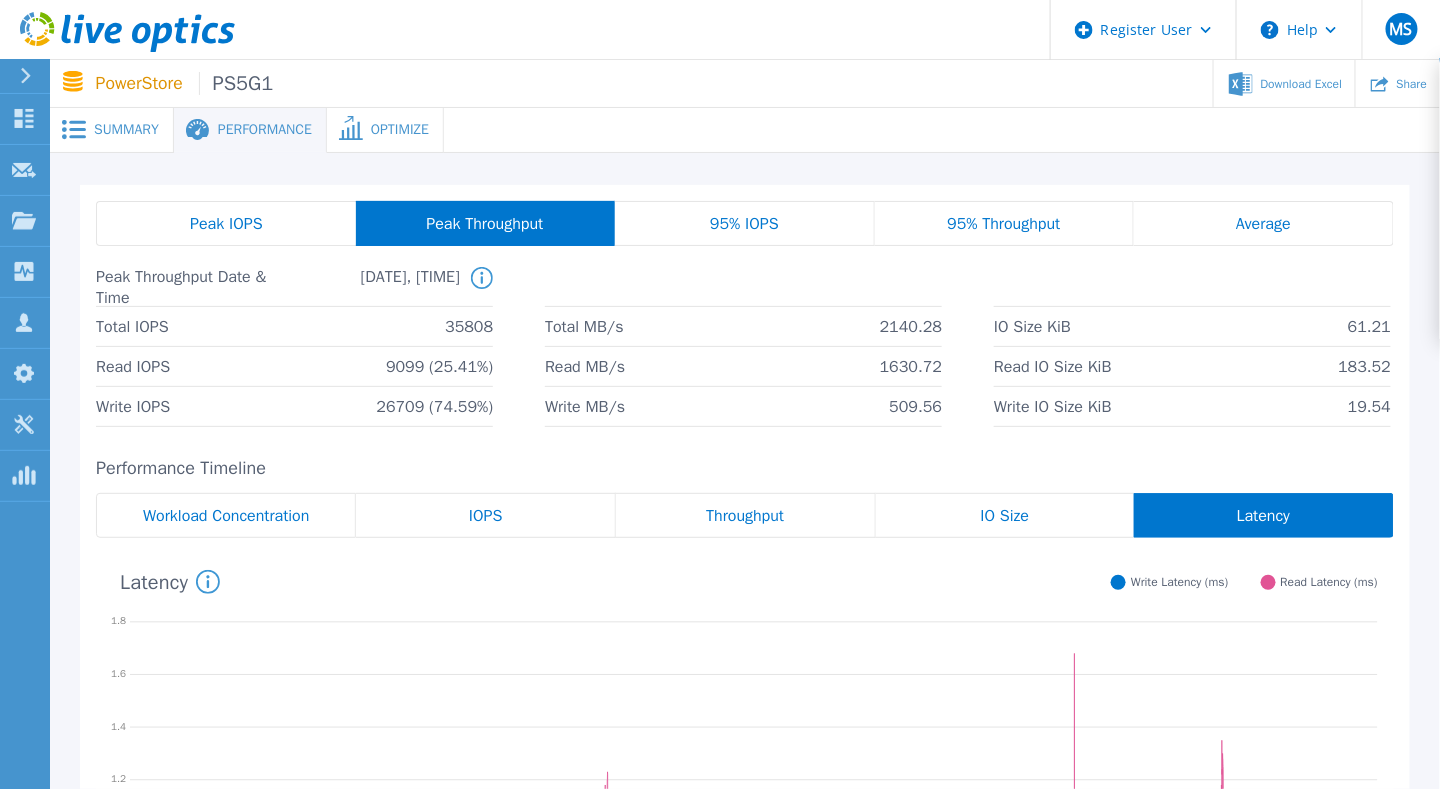 click on "Summary" at bounding box center (126, 130) 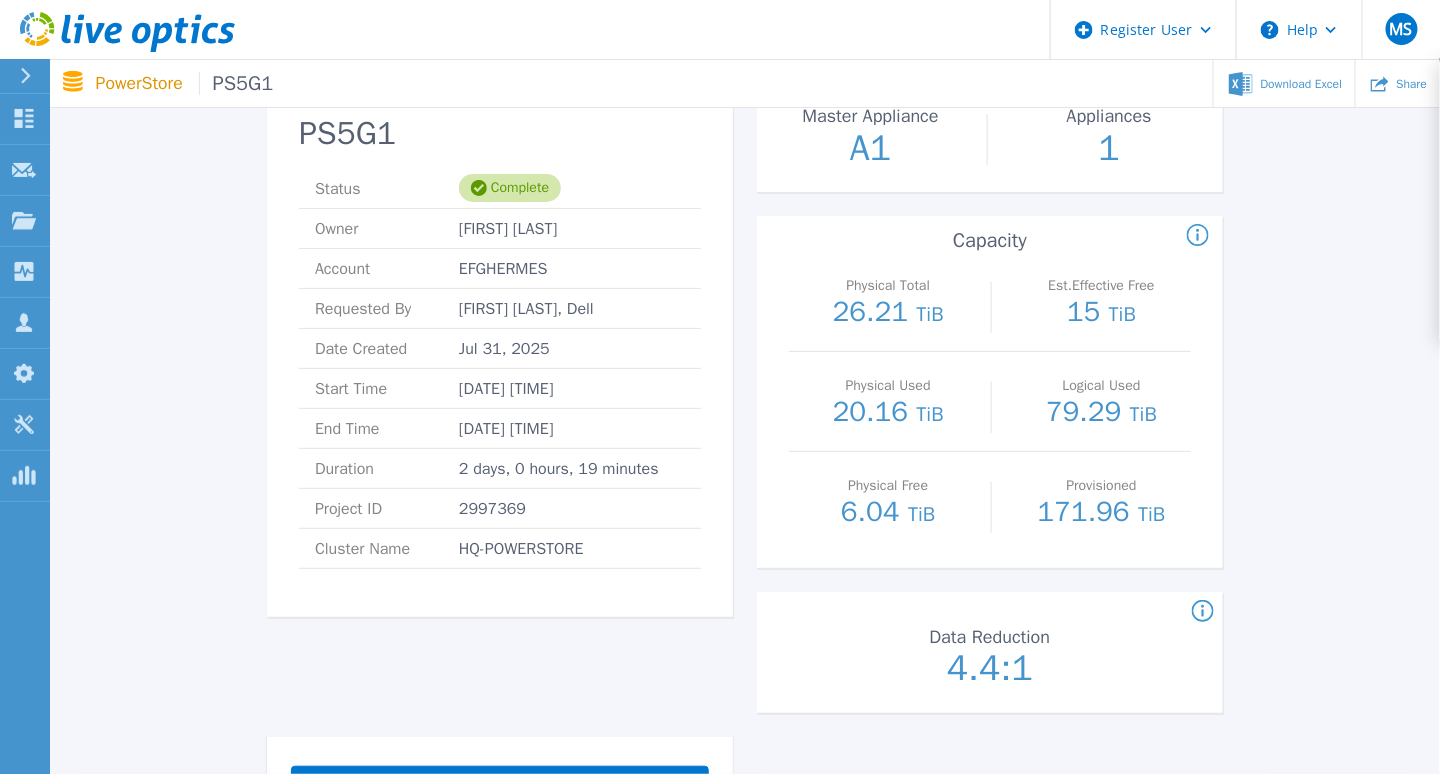 scroll, scrollTop: 100, scrollLeft: 0, axis: vertical 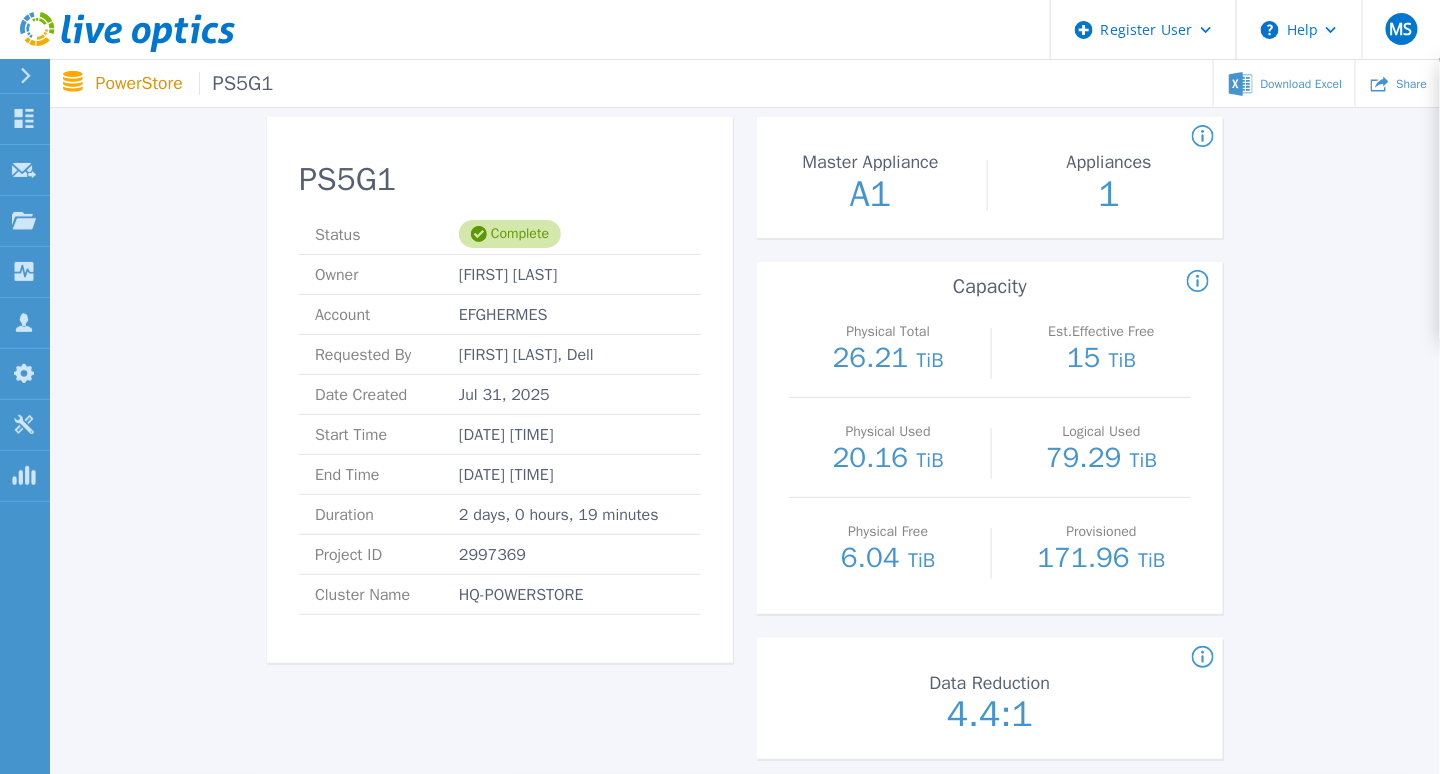 drag, startPoint x: 1268, startPoint y: 313, endPoint x: 1327, endPoint y: 379, distance: 88.52683 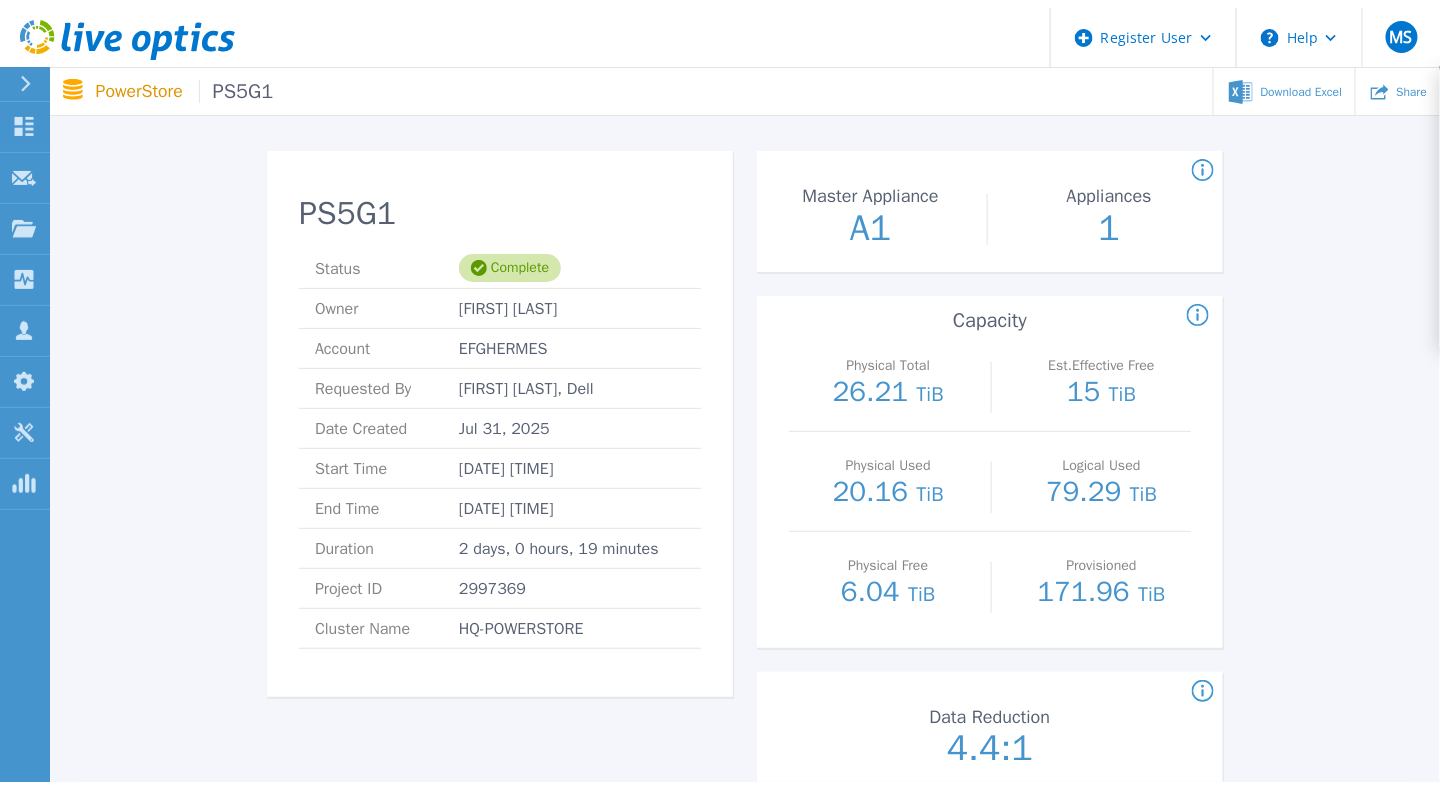 scroll, scrollTop: 0, scrollLeft: 0, axis: both 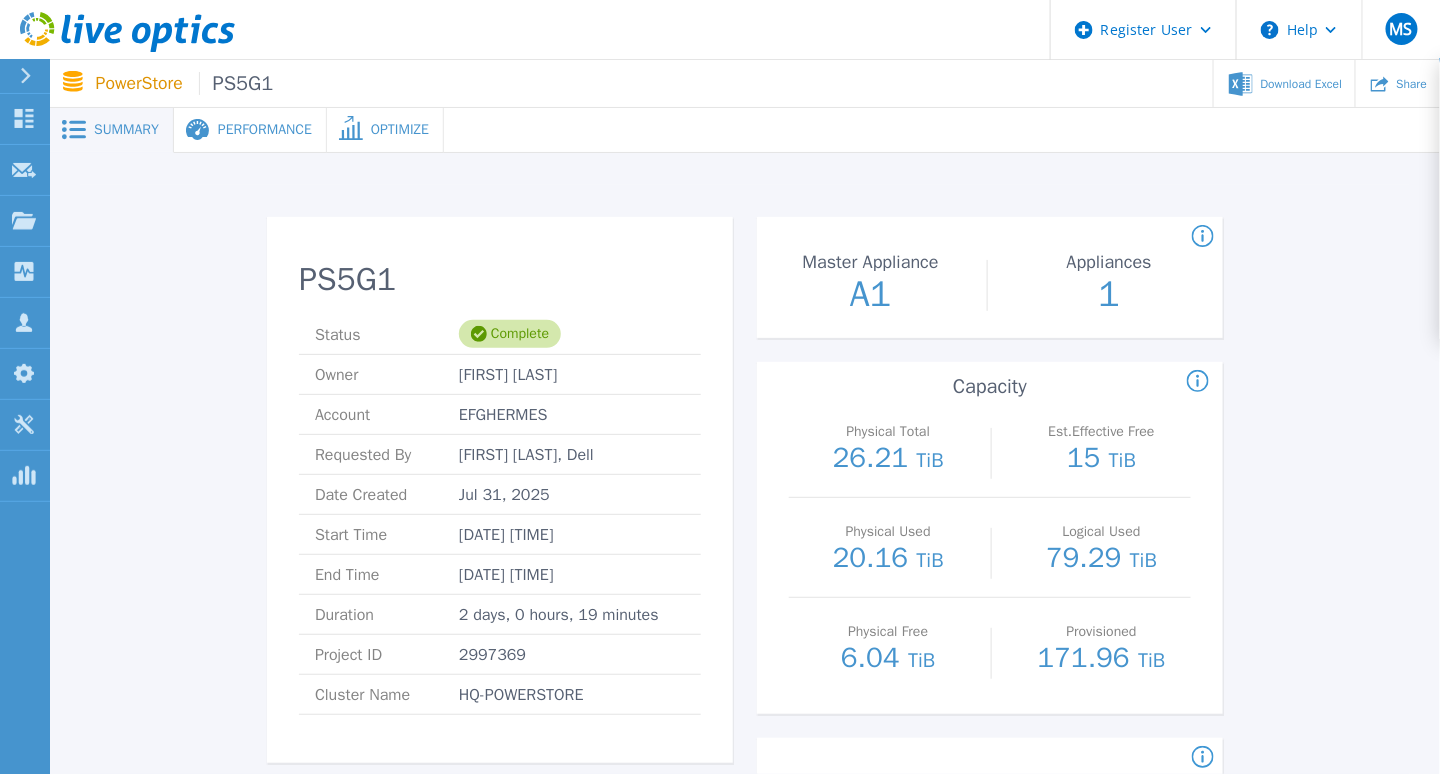 click on "Performance" at bounding box center (265, 130) 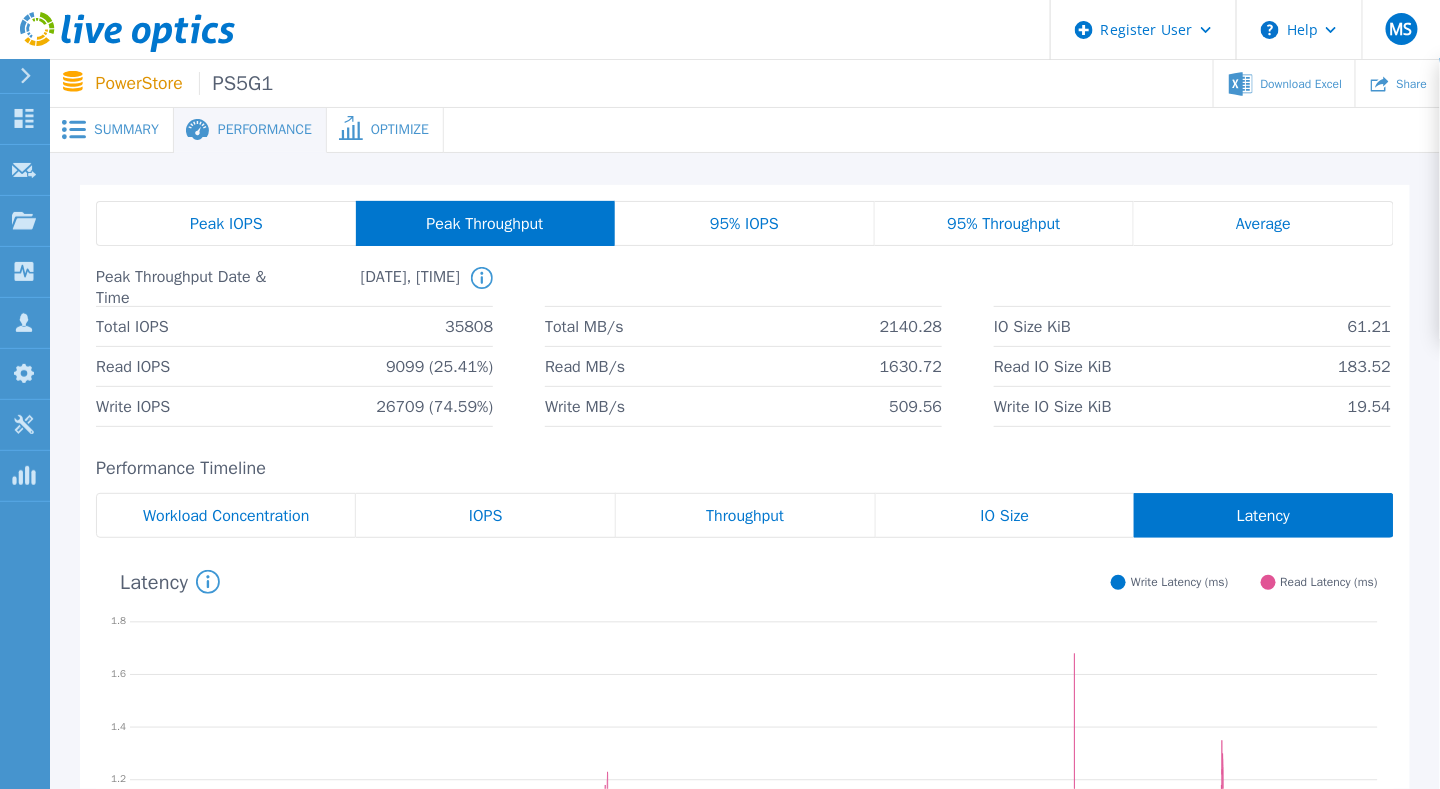 click on "Peak IOPS" at bounding box center (226, 223) 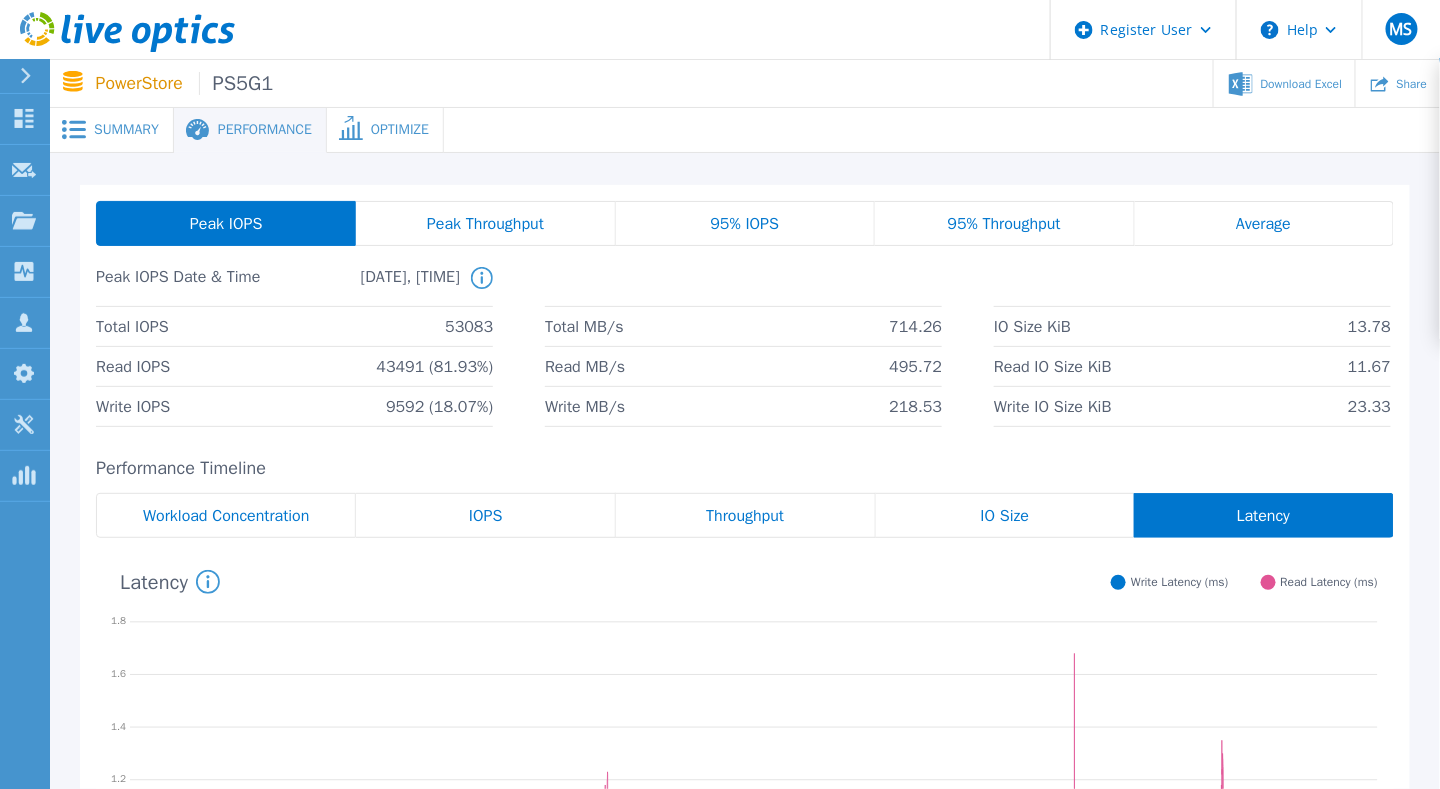click on "IOPS" at bounding box center [486, 515] 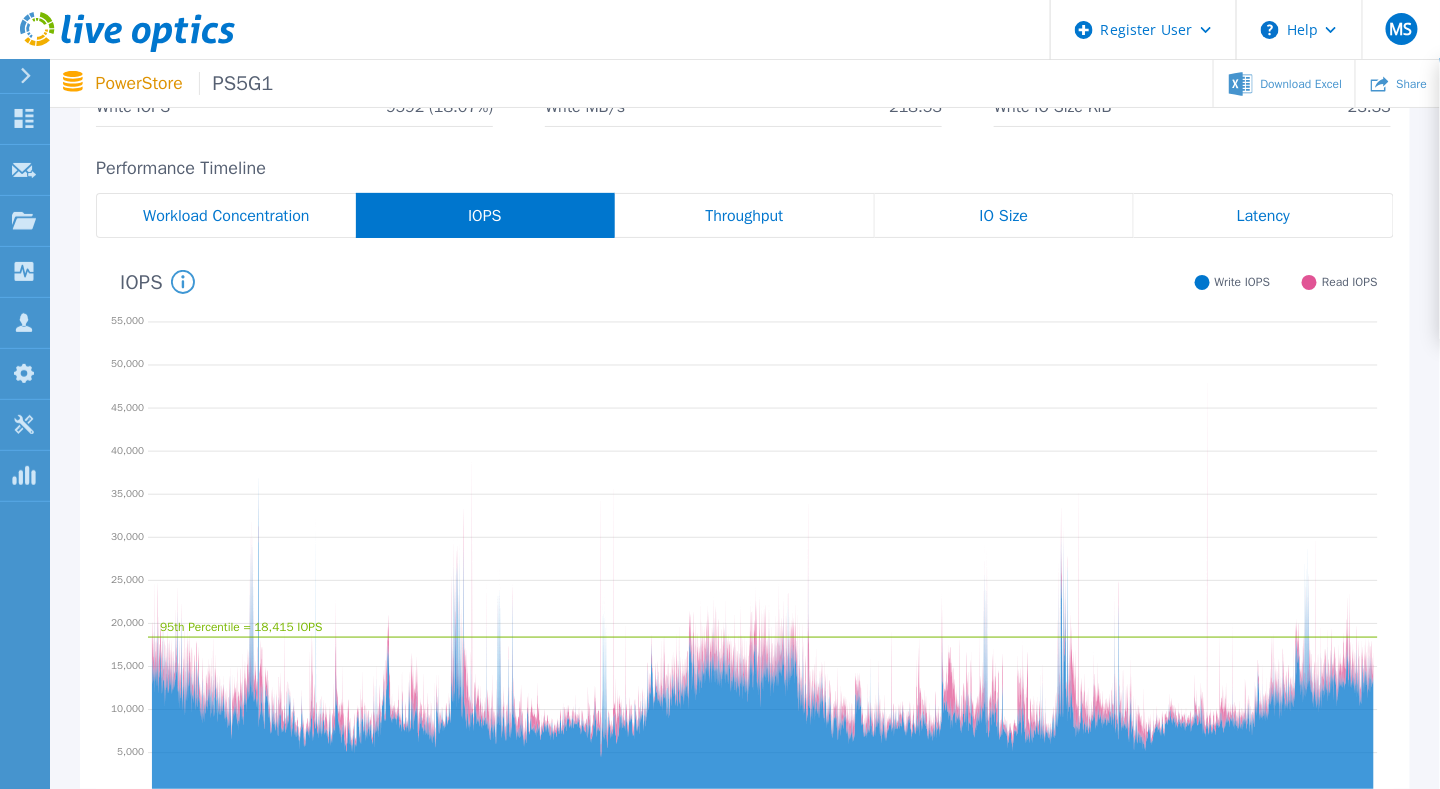 scroll, scrollTop: 0, scrollLeft: 0, axis: both 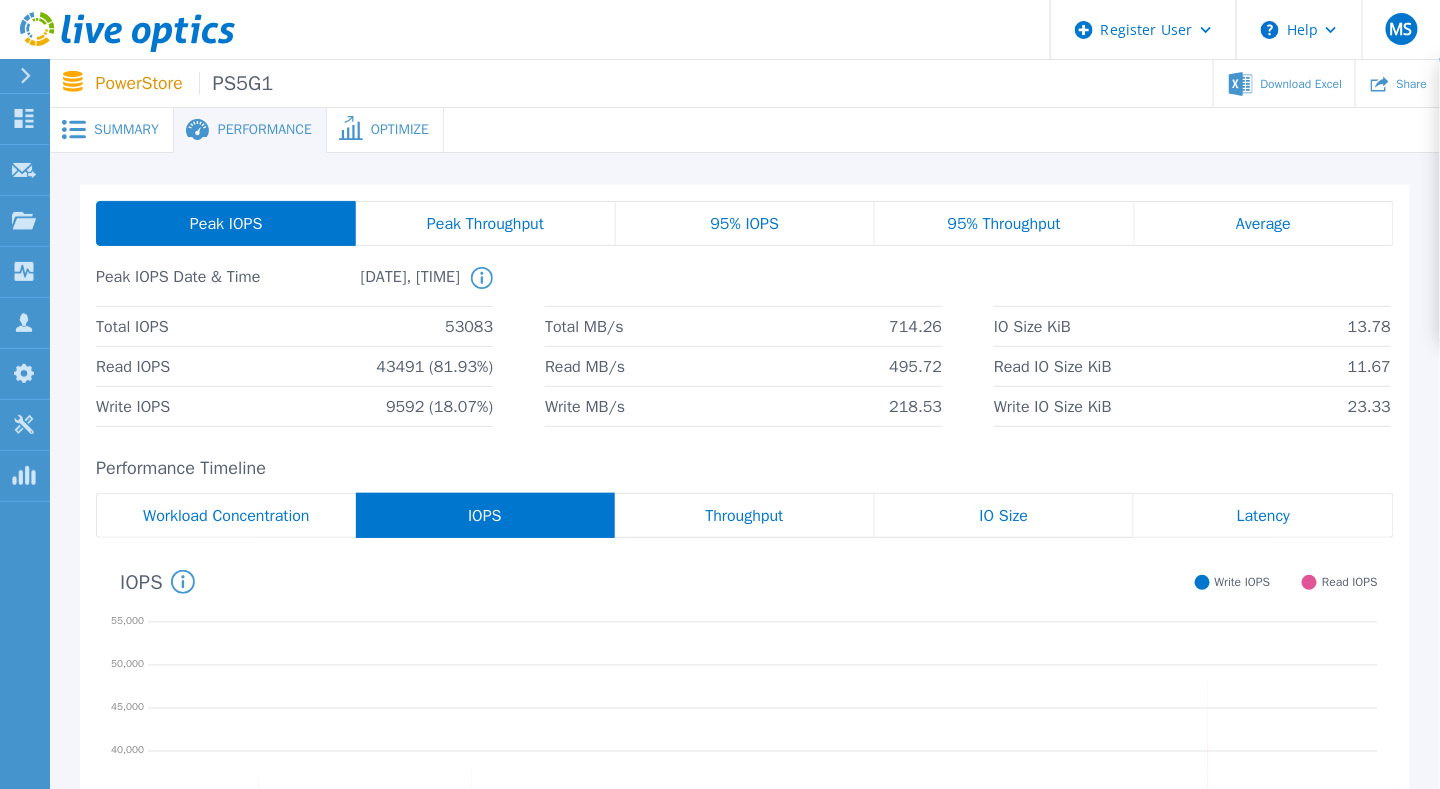 click on "Peak Throughput" at bounding box center (485, 224) 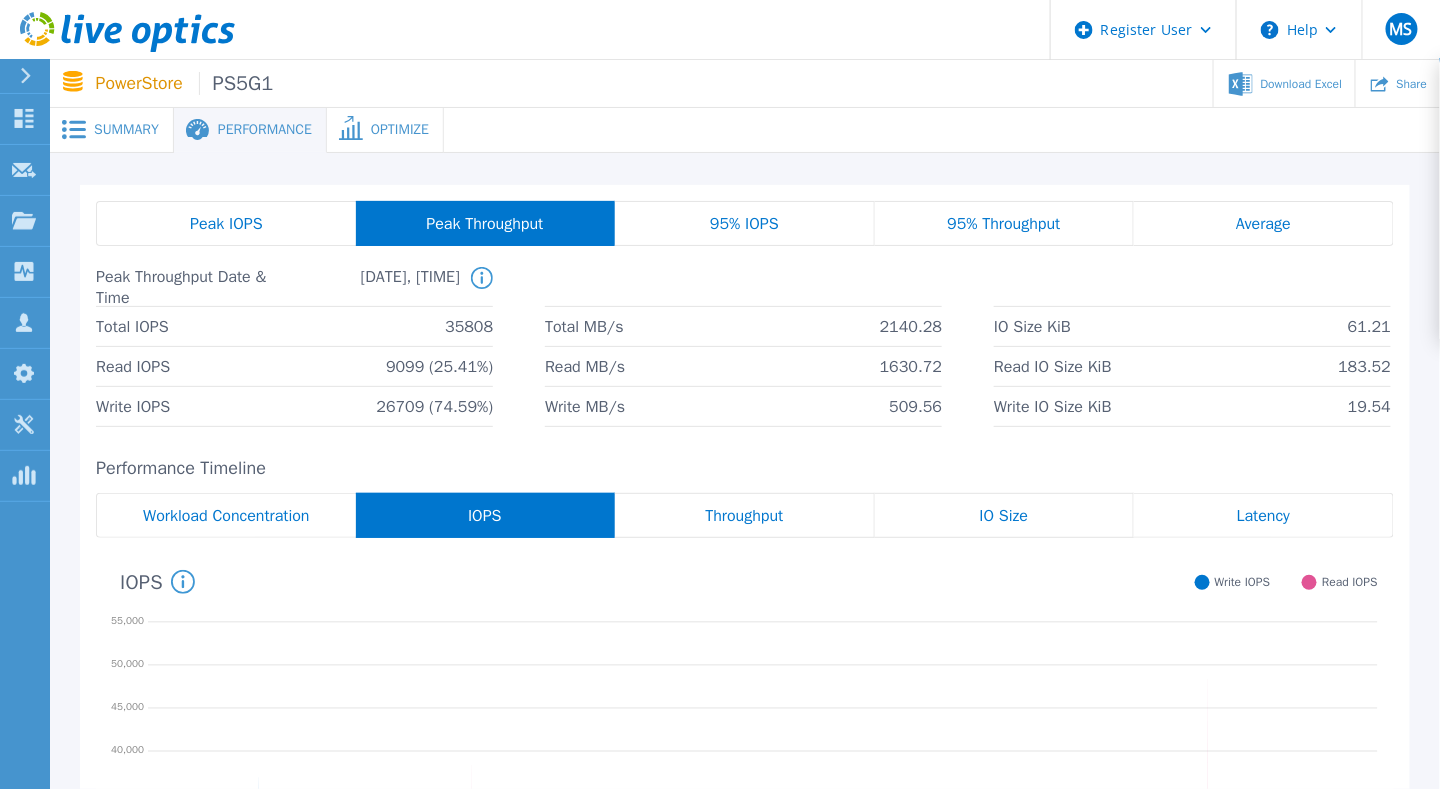 click on "95% IOPS" at bounding box center (744, 224) 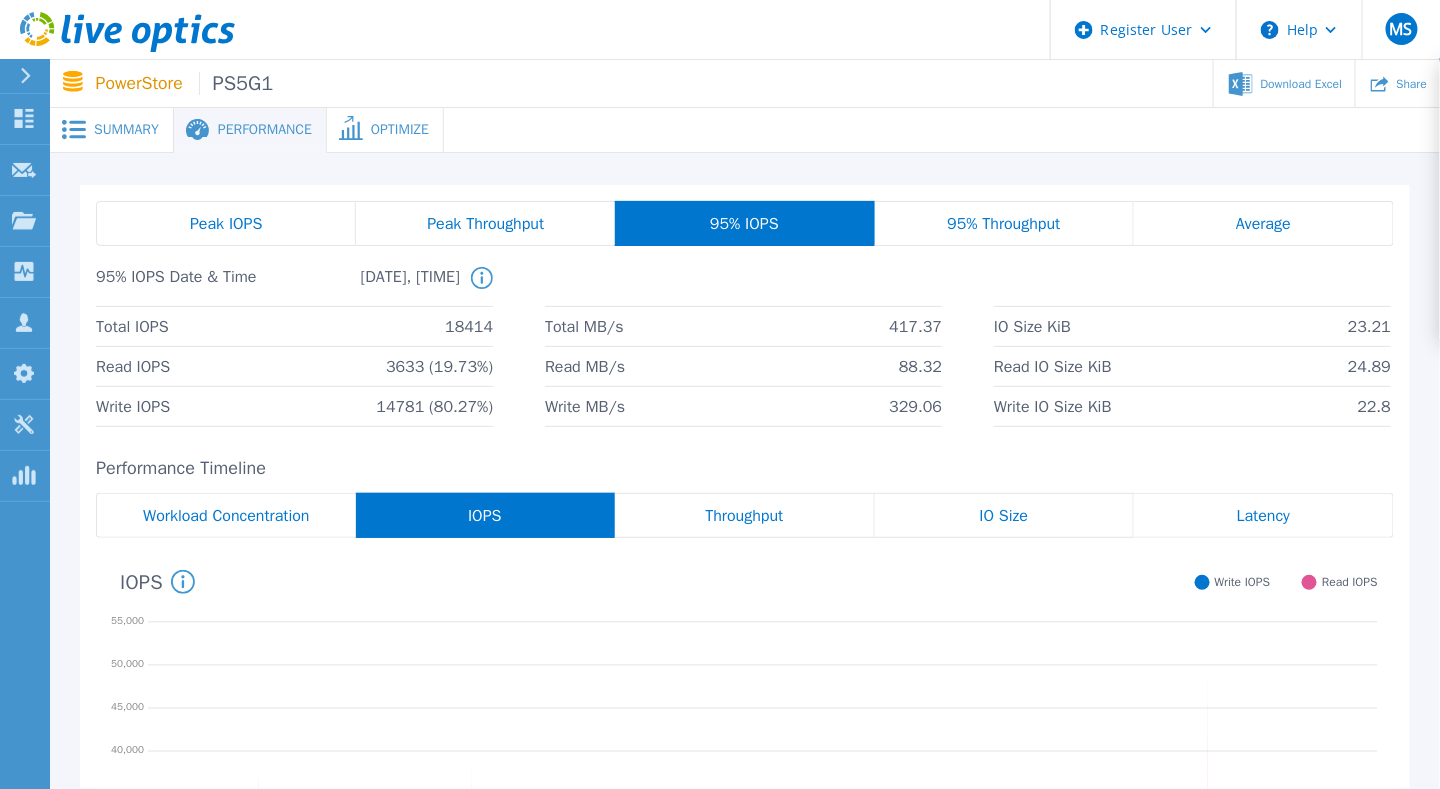 click on "Average" at bounding box center [1263, 224] 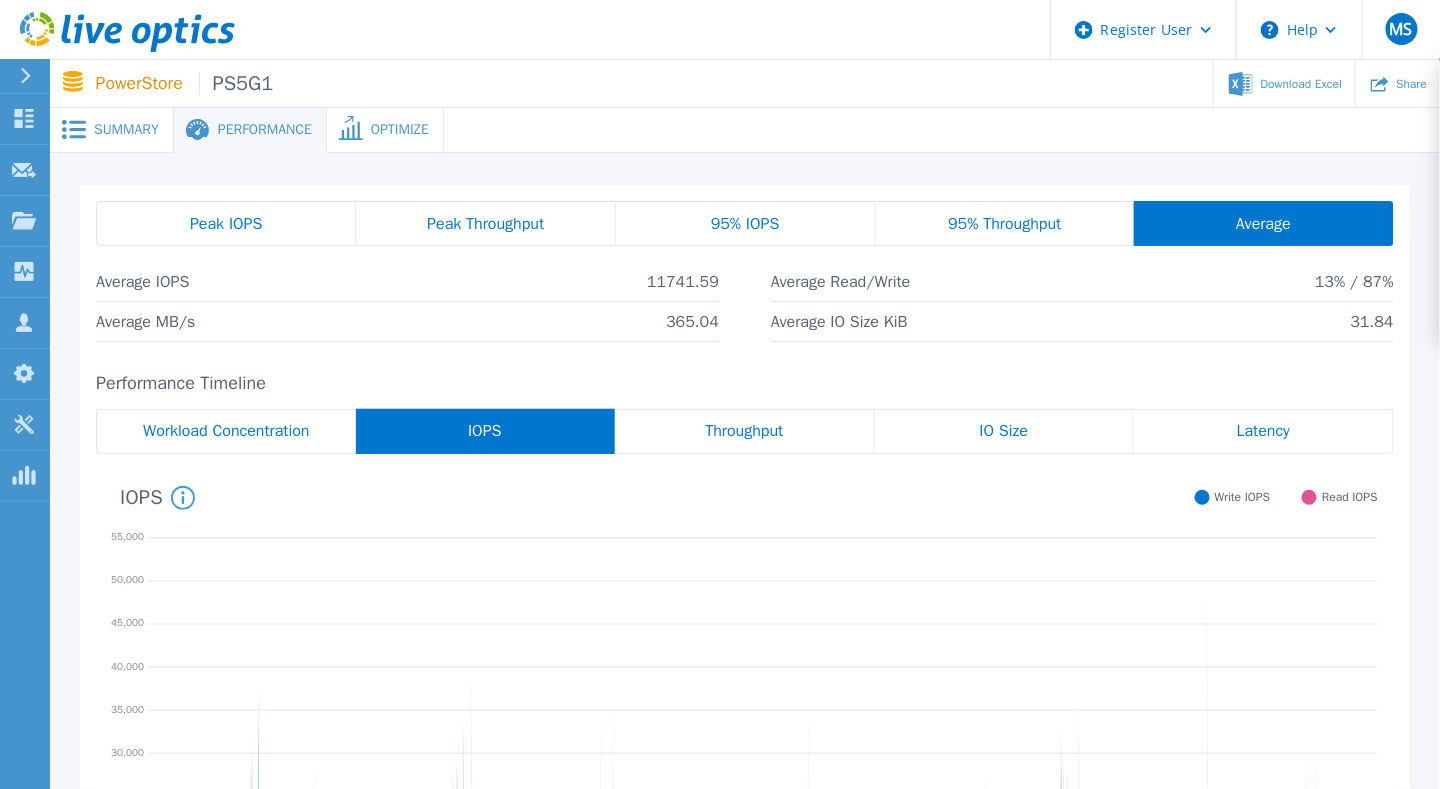 click on "Peak IOPS" at bounding box center [226, 223] 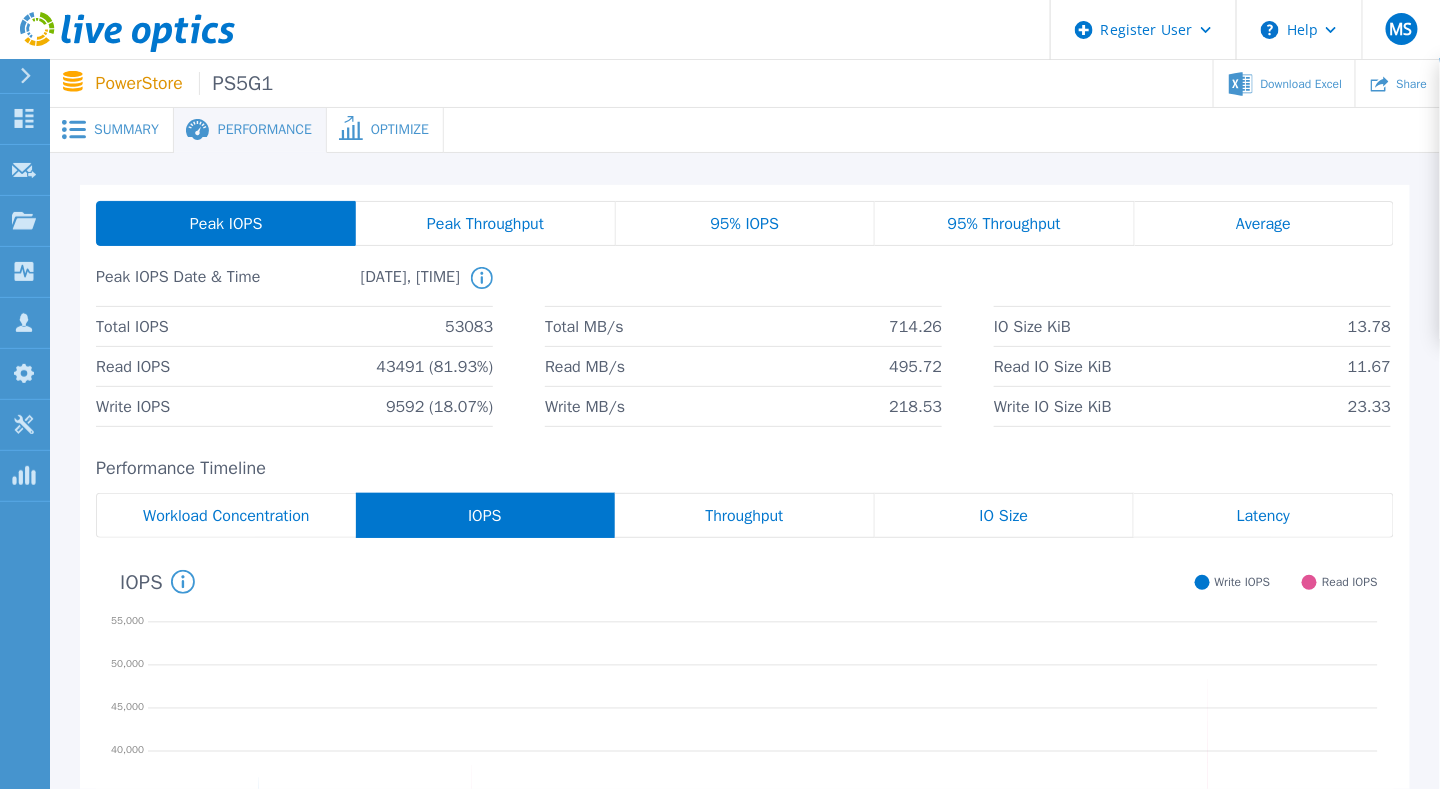 click on "Peak Throughput" at bounding box center (485, 224) 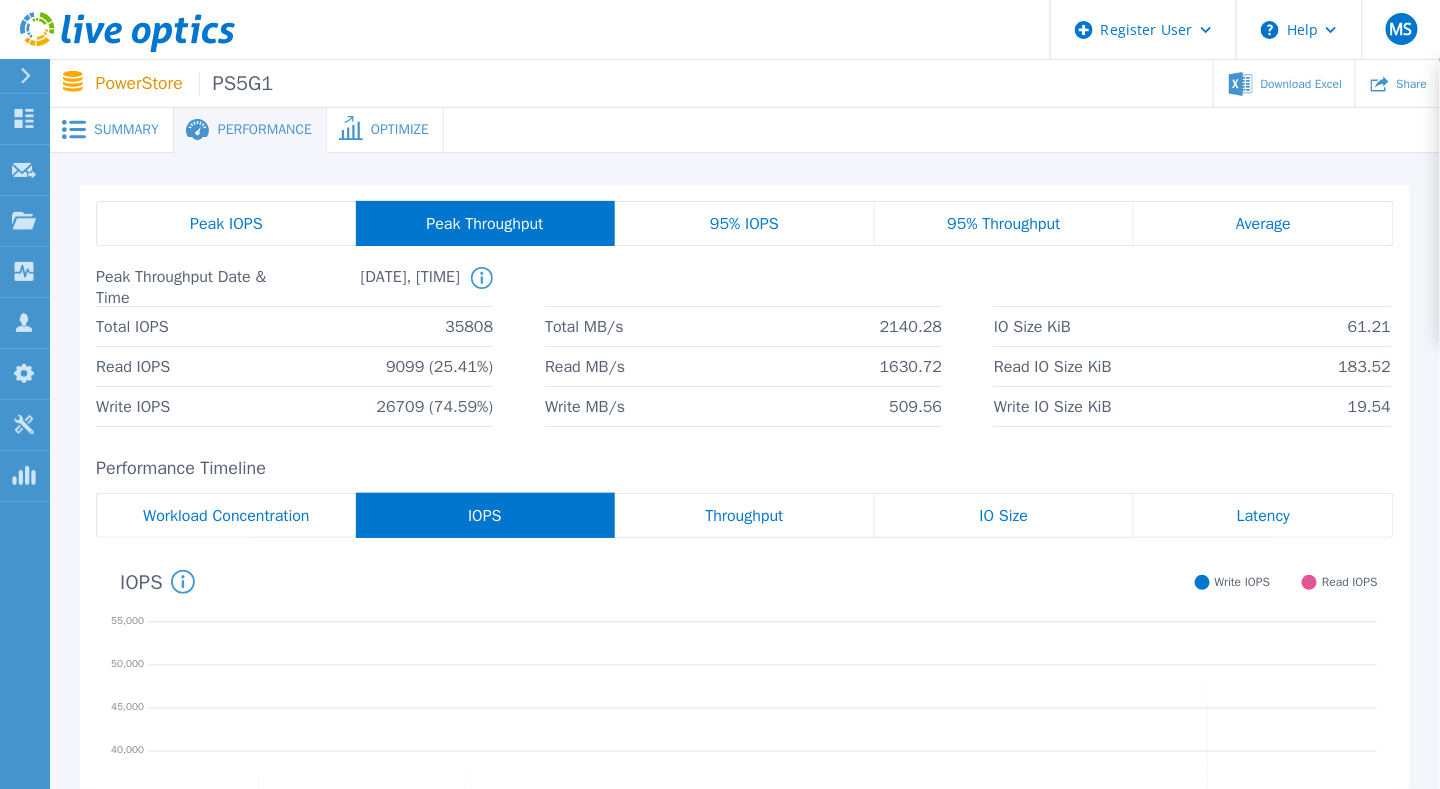 click on "Peak IOPS" at bounding box center (226, 223) 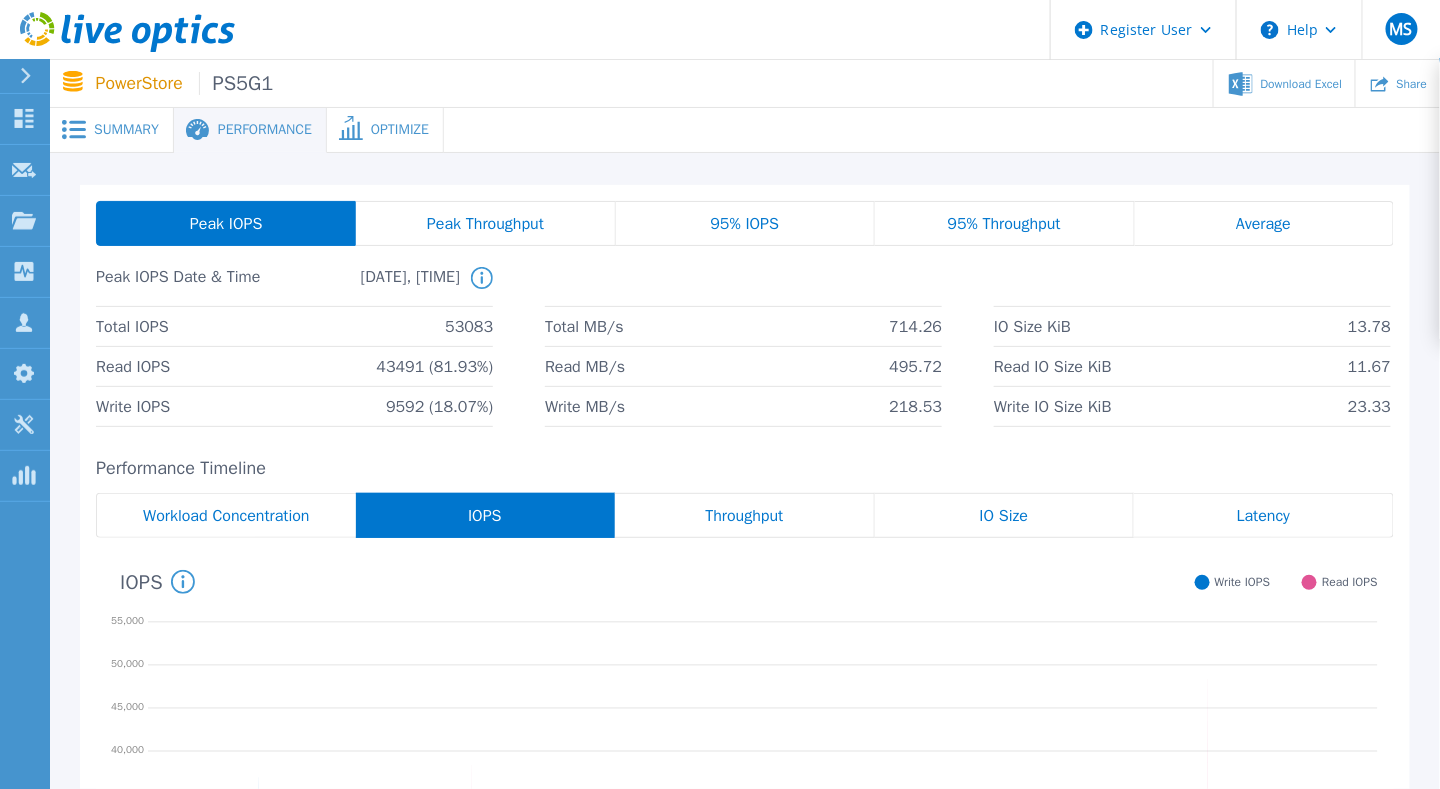 click on "Summary" at bounding box center (126, 130) 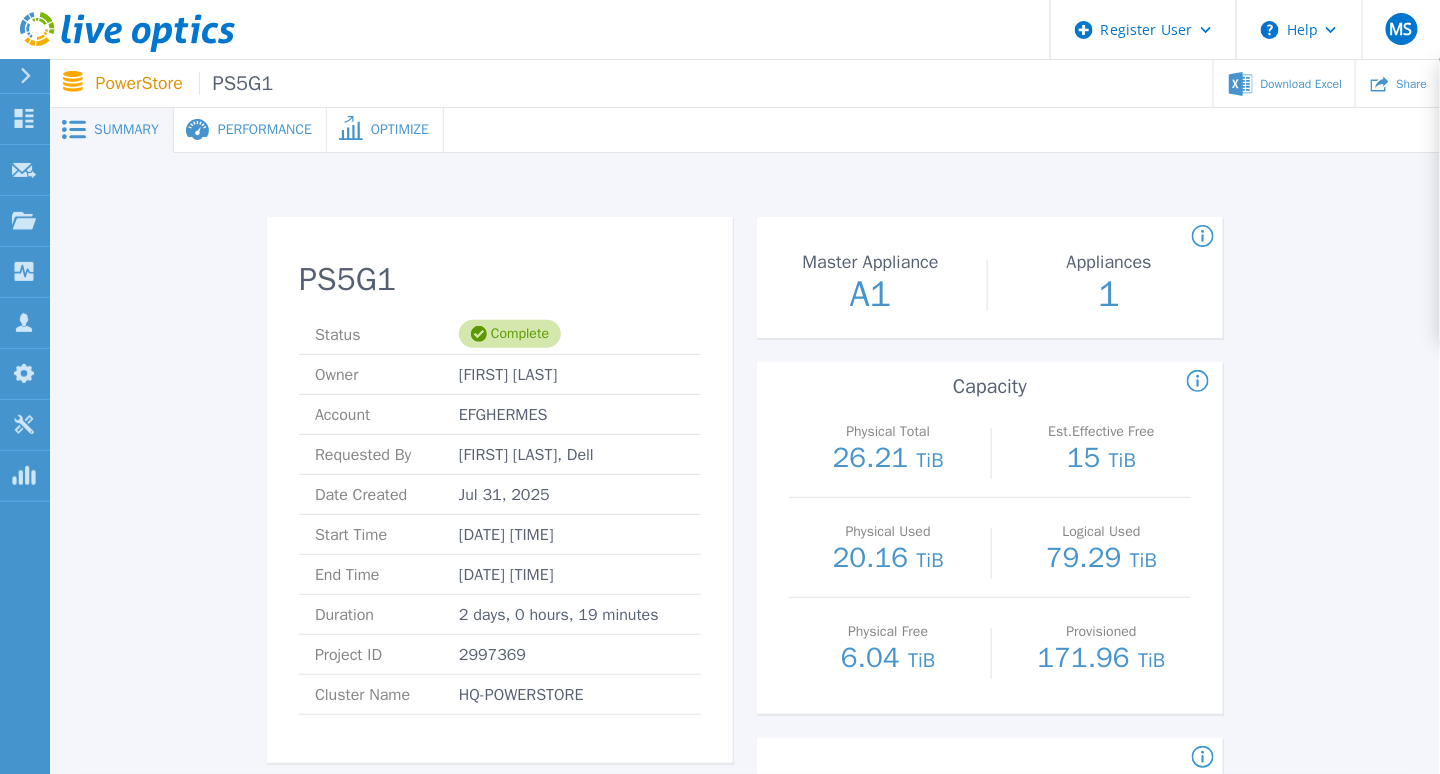 click on "Performance" at bounding box center [265, 130] 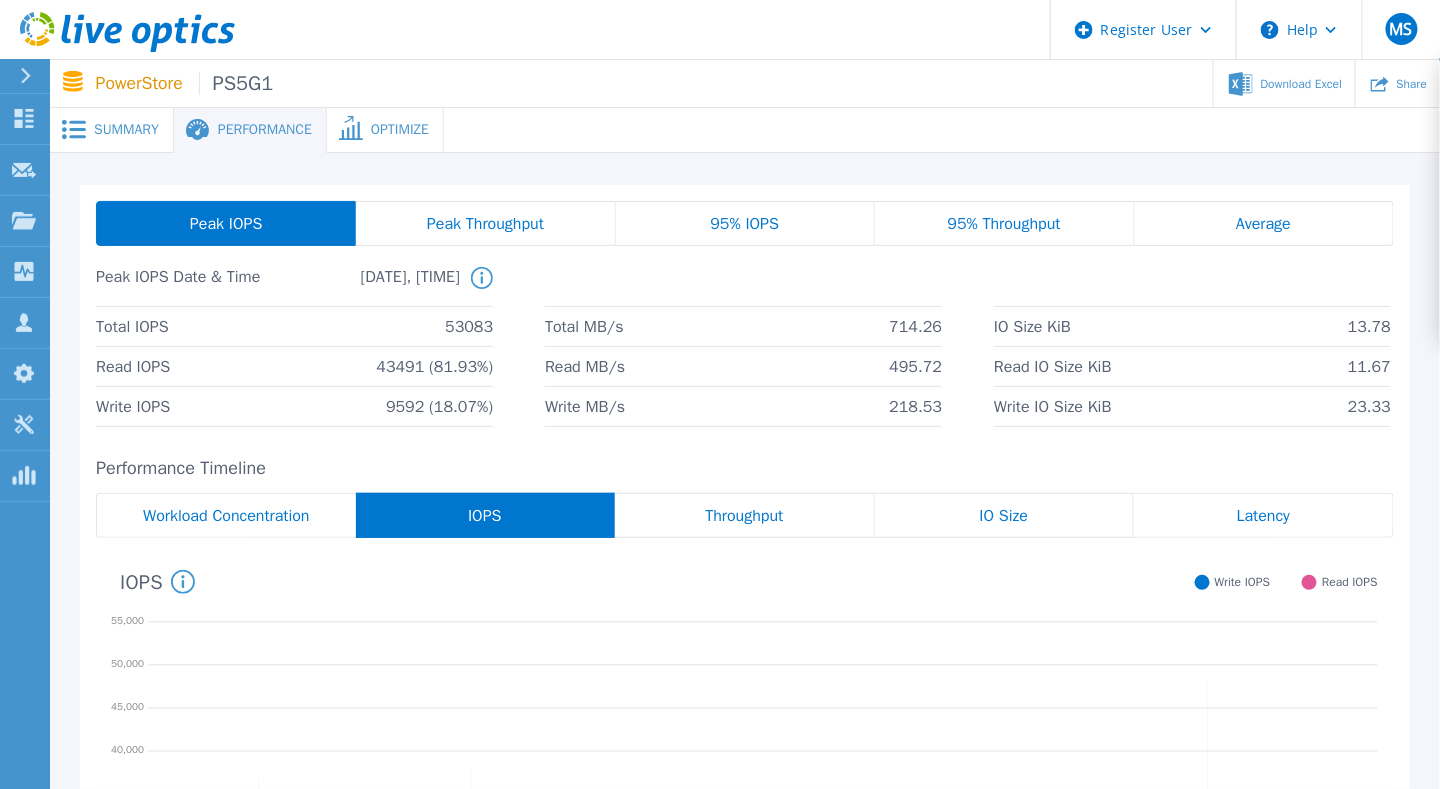 click on "Peak Throughput" at bounding box center [485, 224] 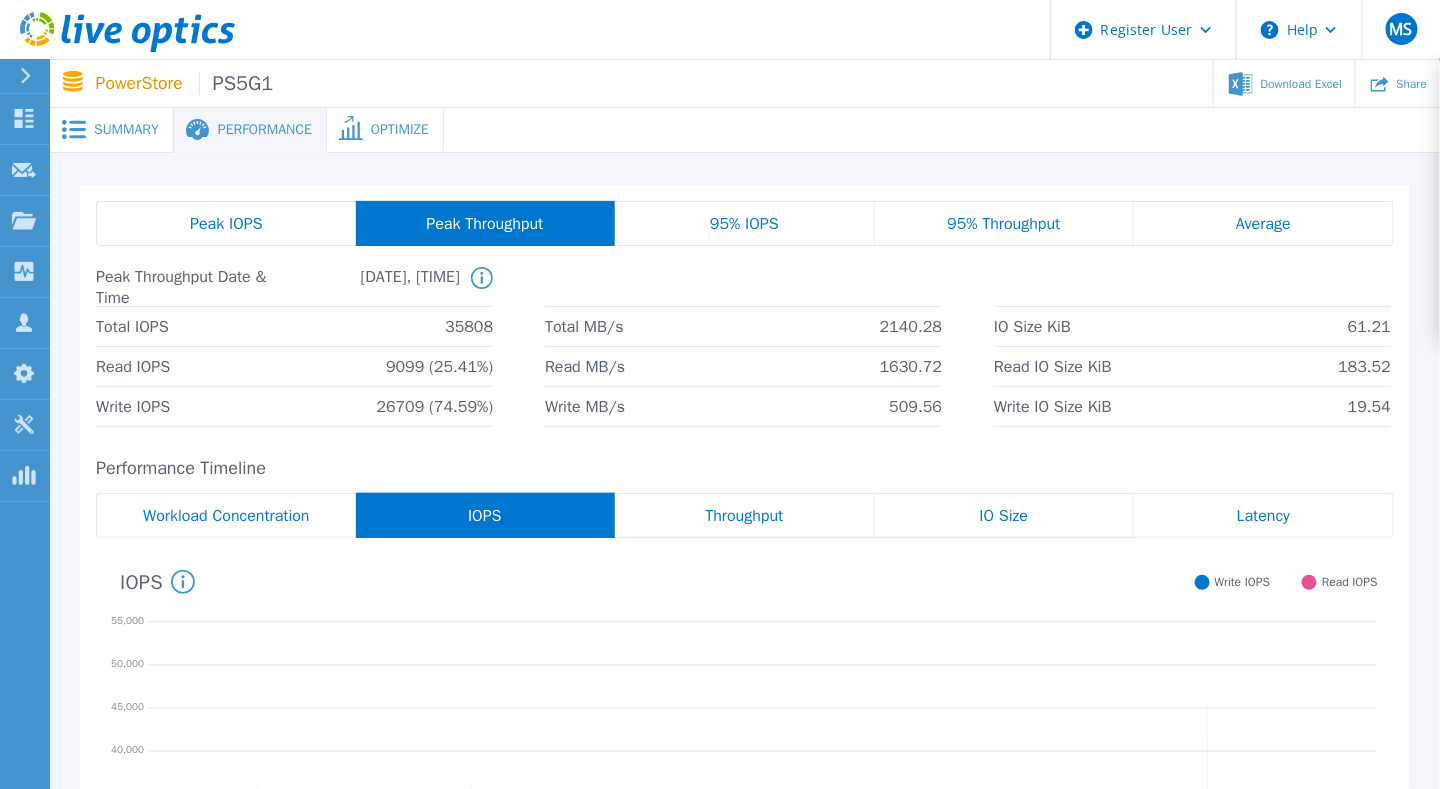 click on "95% IOPS" at bounding box center [745, 223] 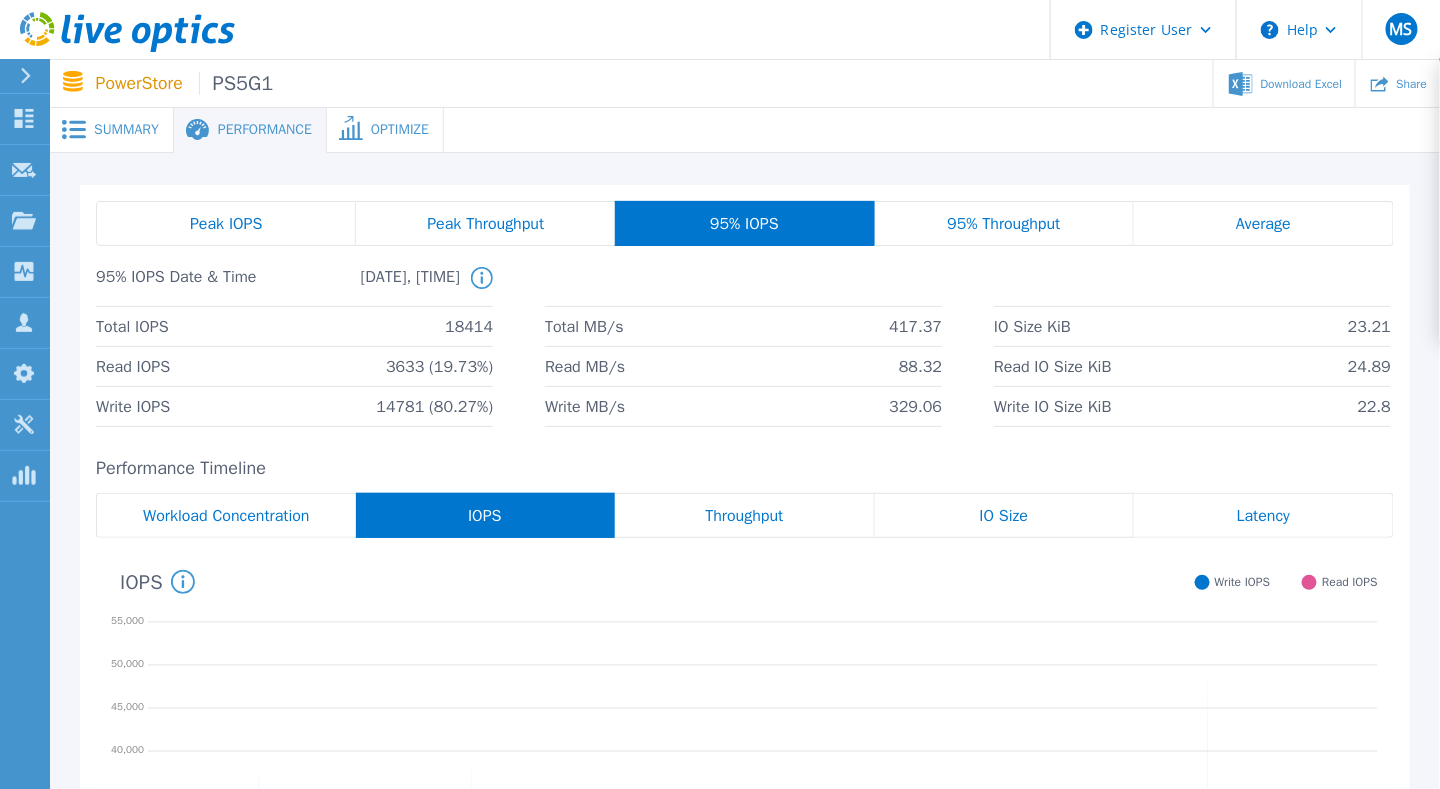 click on "Average" at bounding box center [1264, 223] 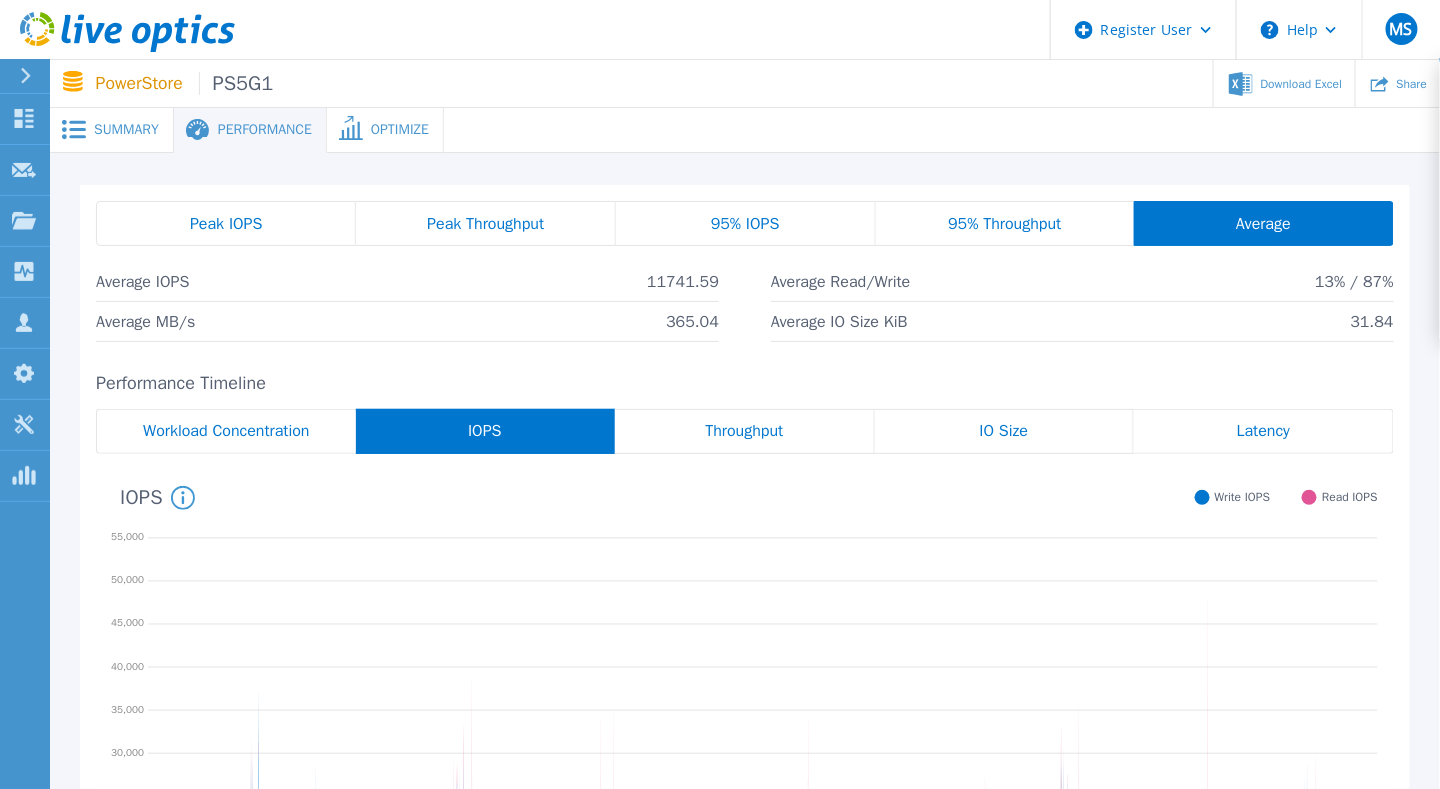 click on "95% Throughput" at bounding box center [1004, 224] 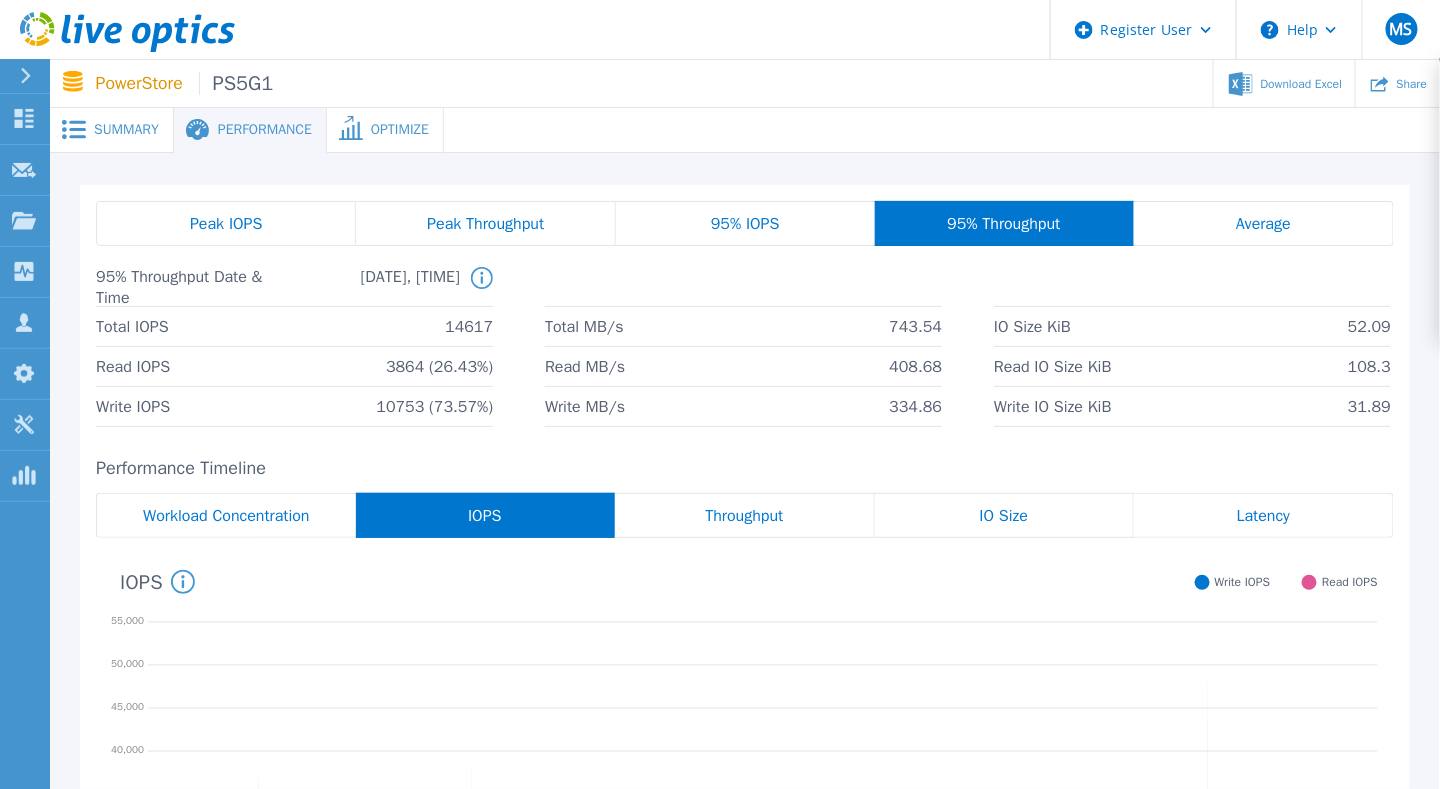 click on "95% IOPS" at bounding box center (745, 224) 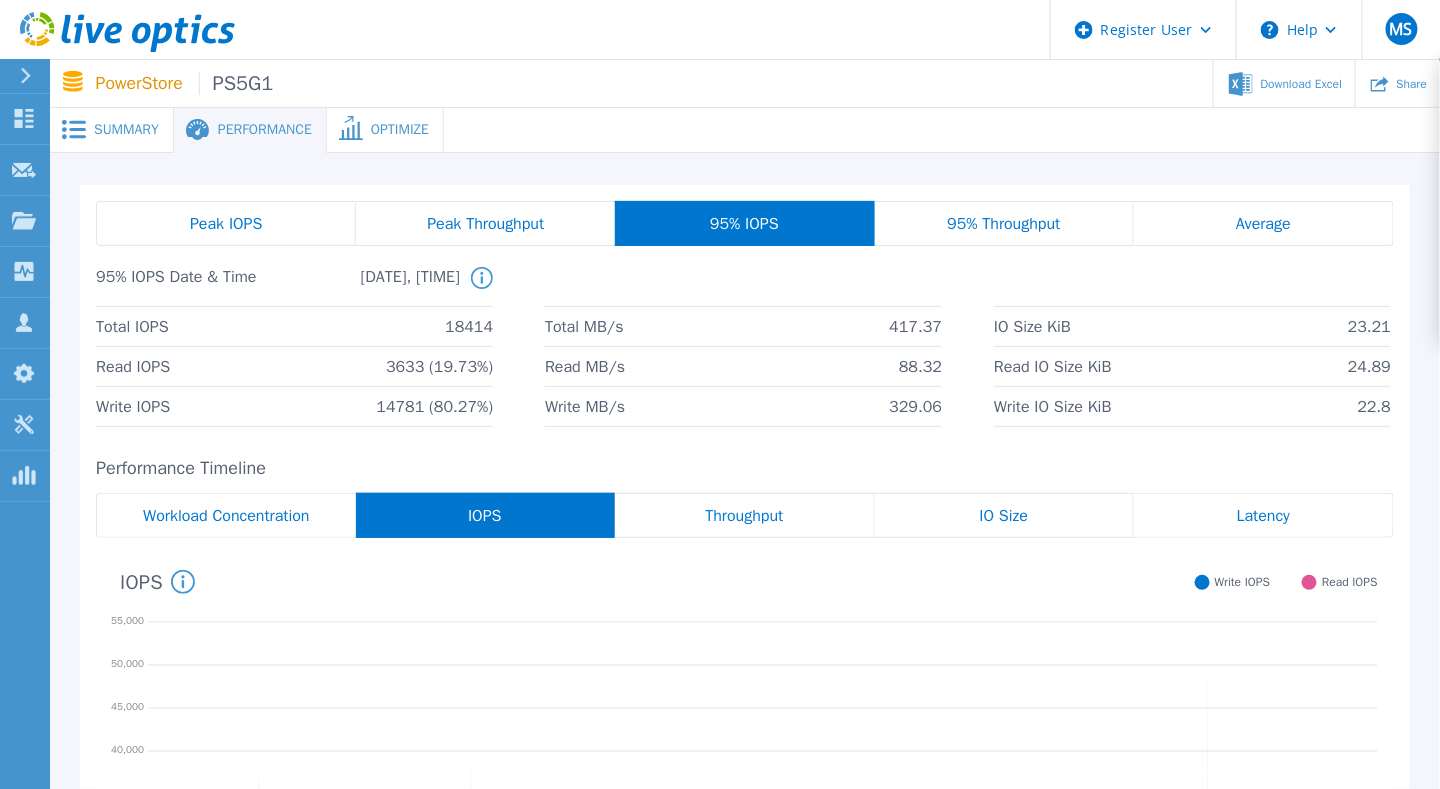 click on "95% Throughput" at bounding box center (1003, 224) 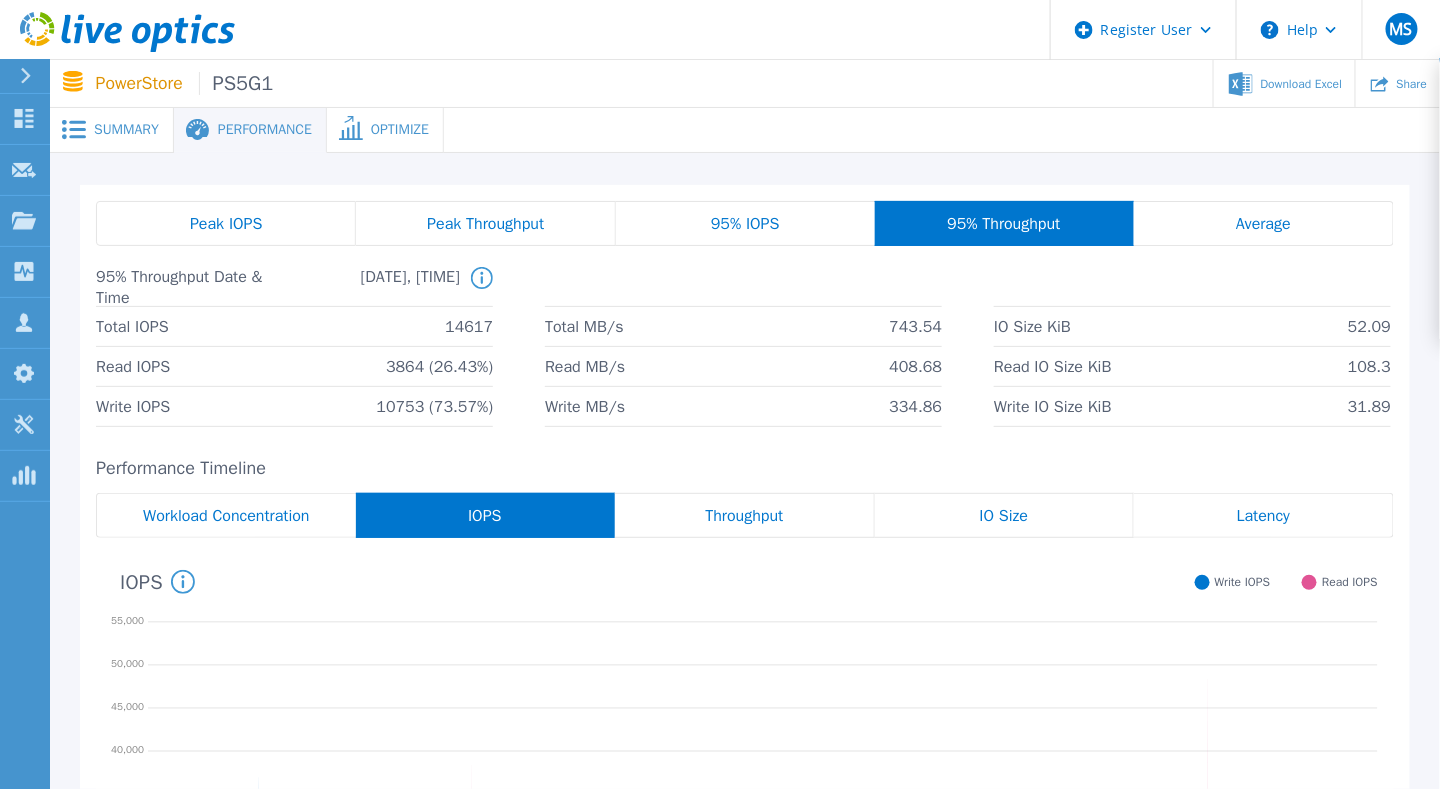 click on "95% IOPS" at bounding box center (745, 224) 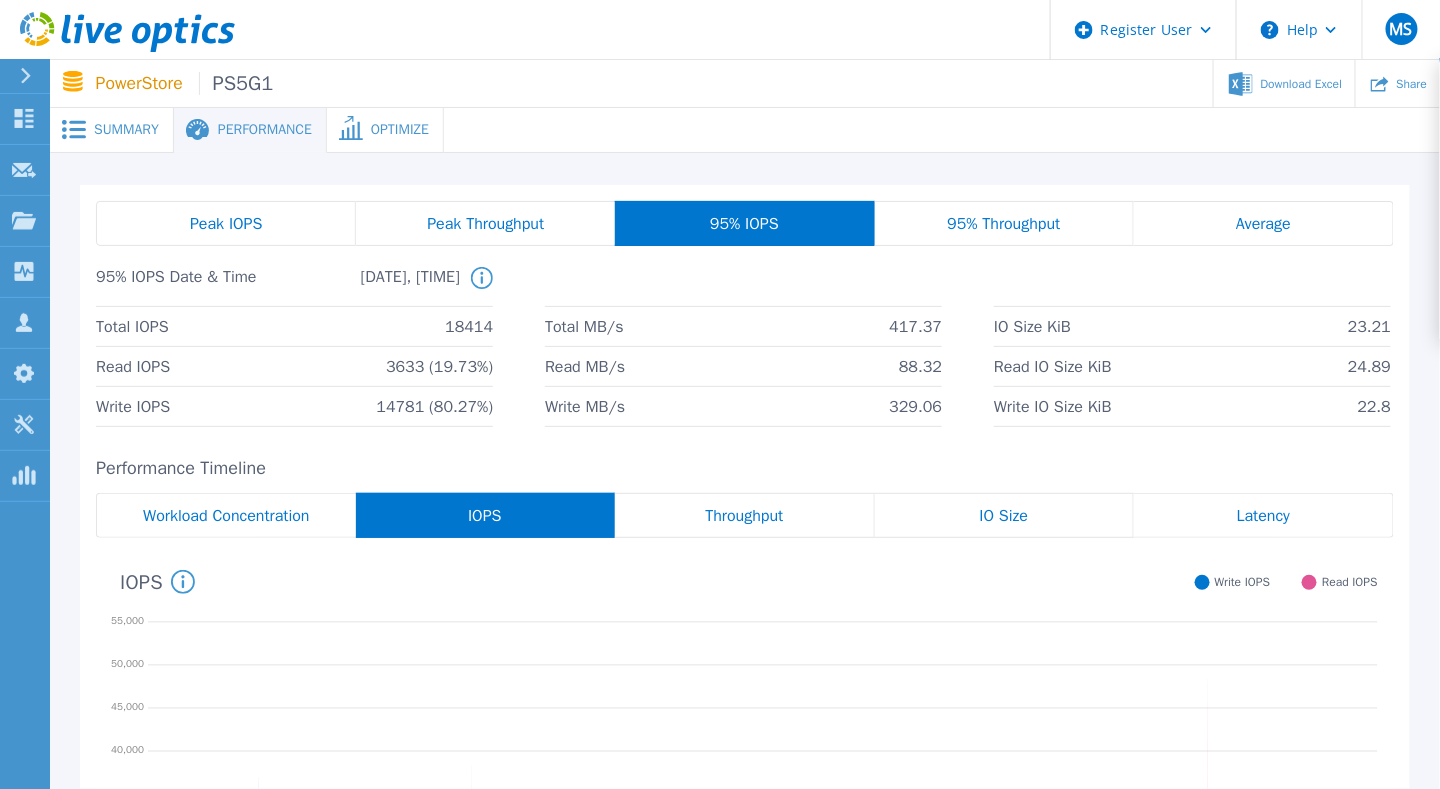 click on "Average" at bounding box center [1263, 224] 